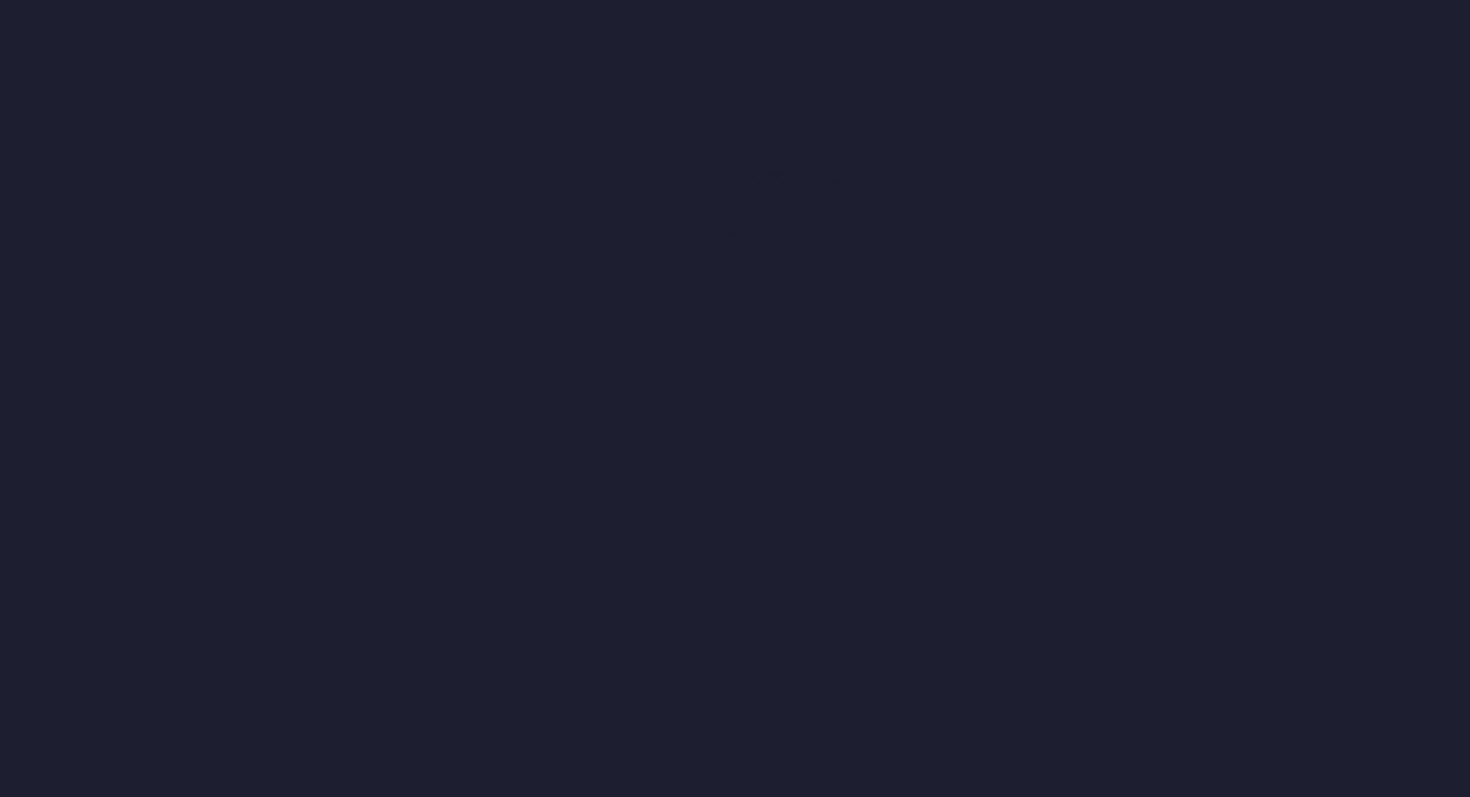 scroll, scrollTop: 0, scrollLeft: 0, axis: both 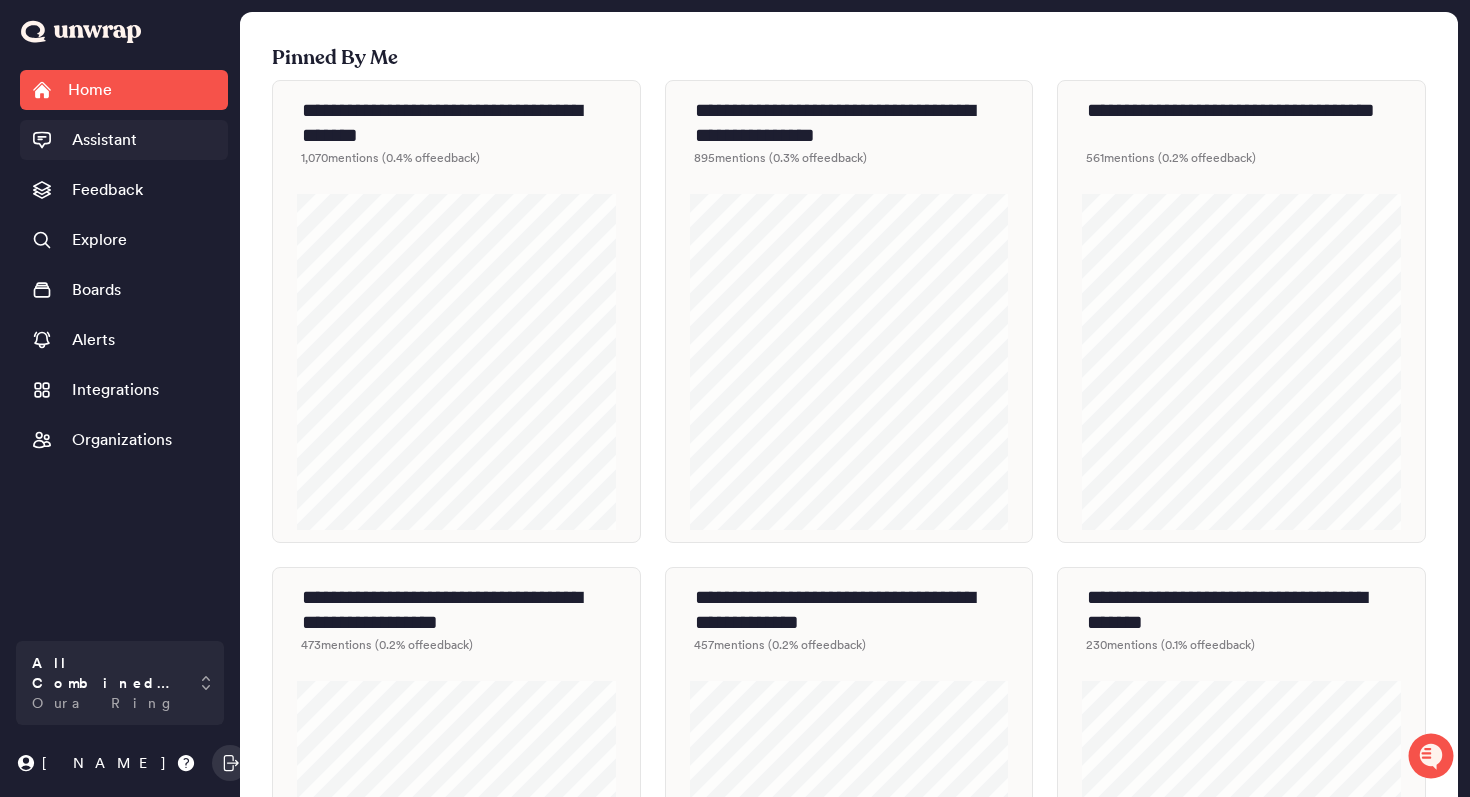 click on "Assistant" at bounding box center (104, 140) 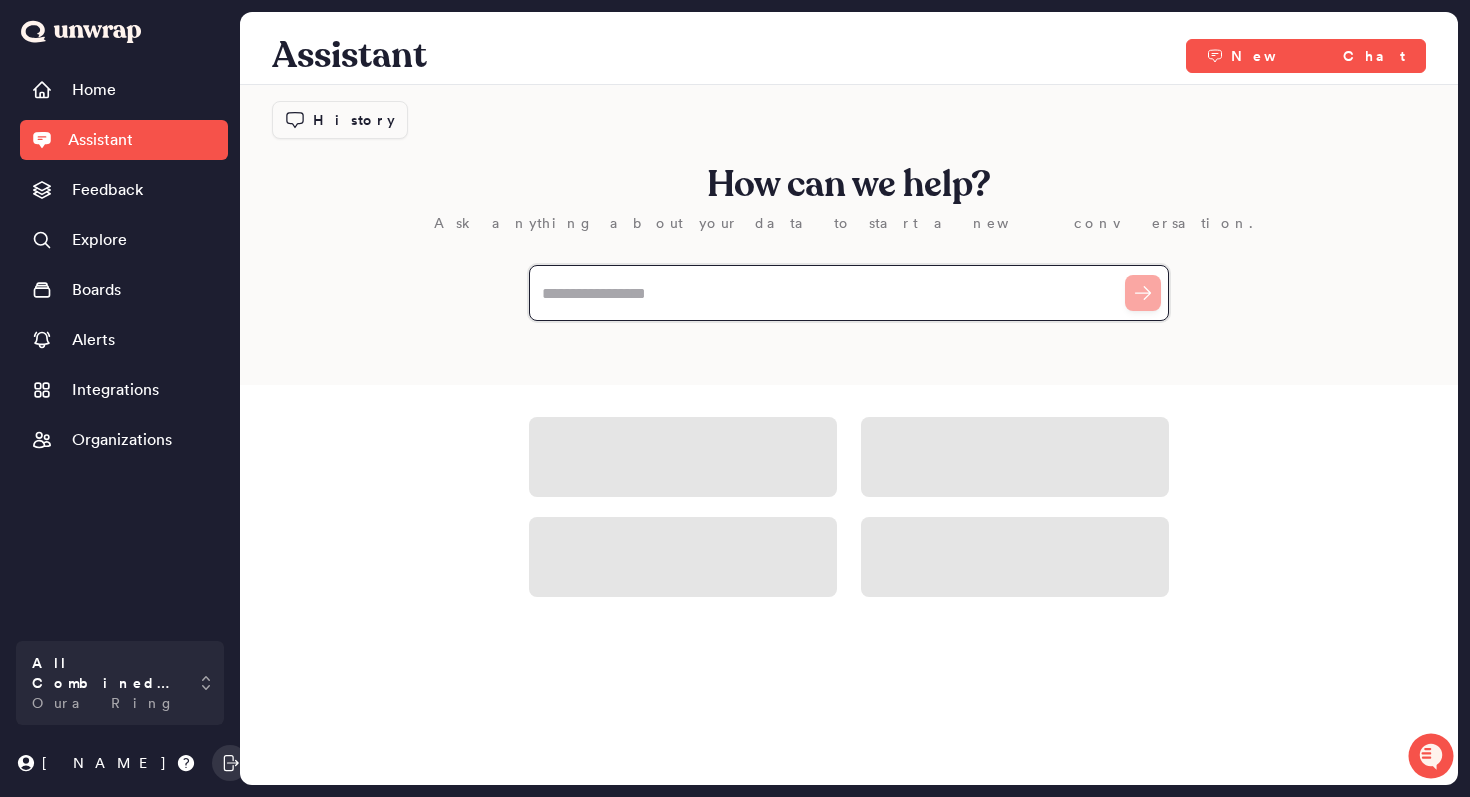 click at bounding box center [849, 293] 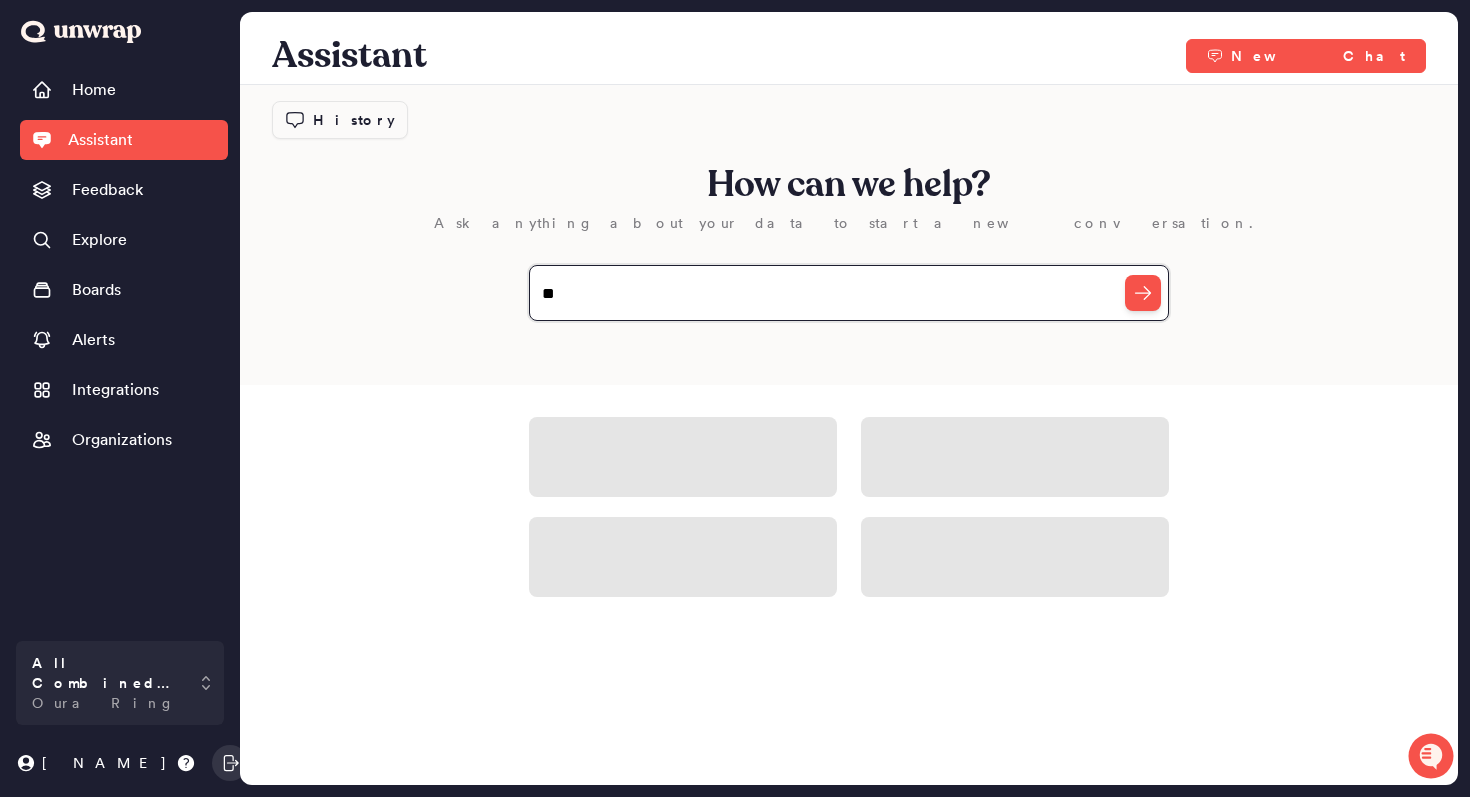 type on "*" 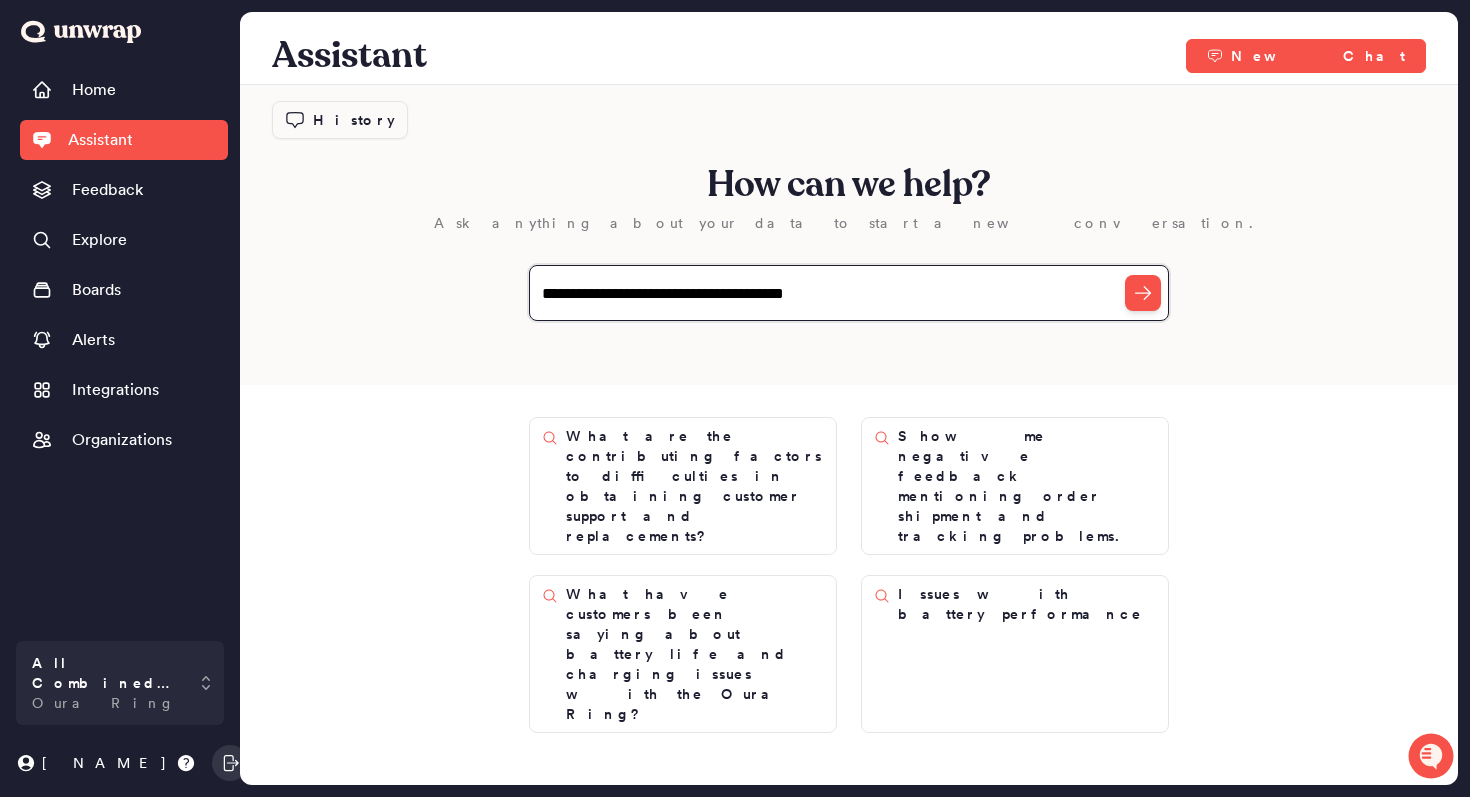 paste on "**********" 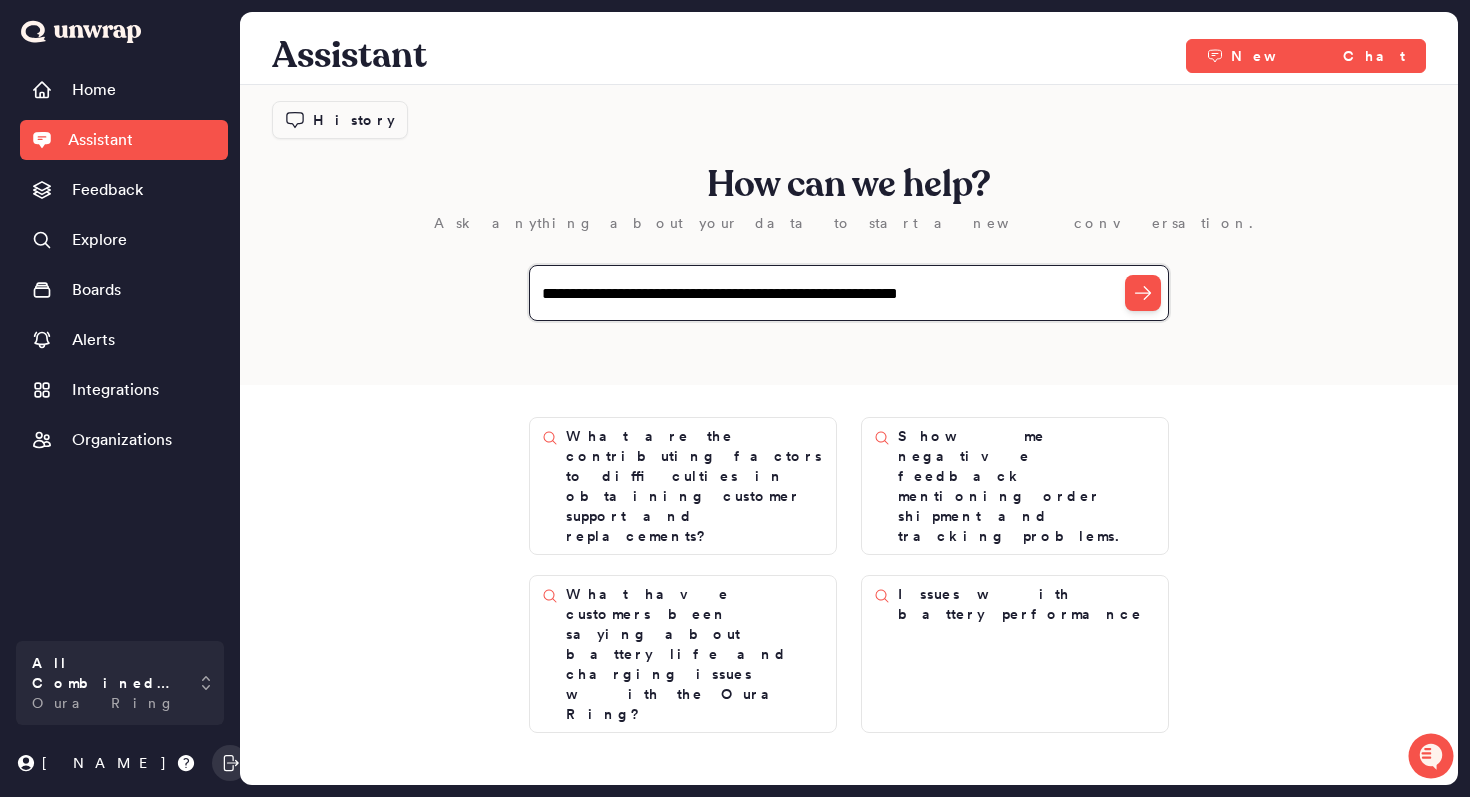 drag, startPoint x: 1019, startPoint y: 296, endPoint x: 830, endPoint y: 299, distance: 189.0238 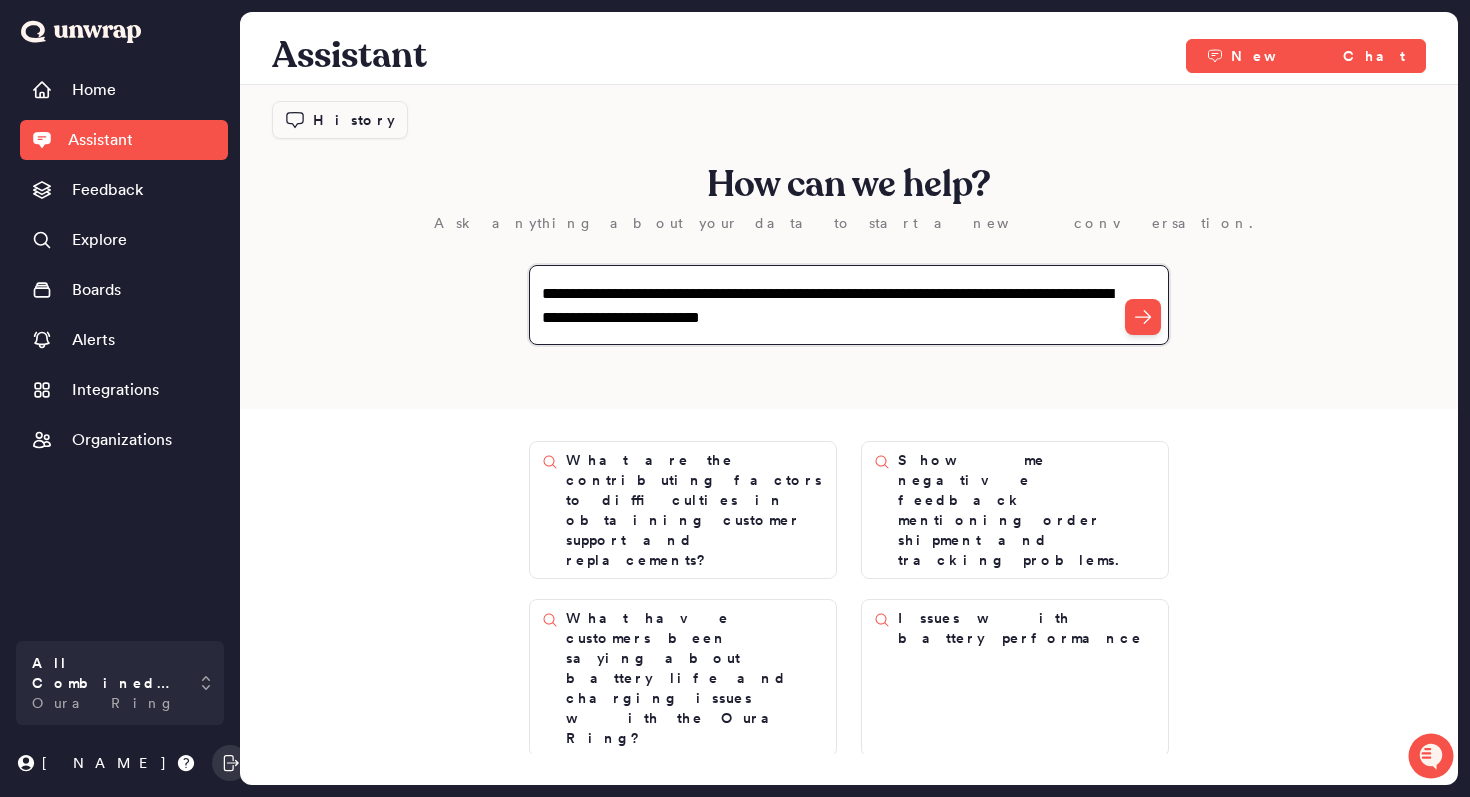 type on "**********" 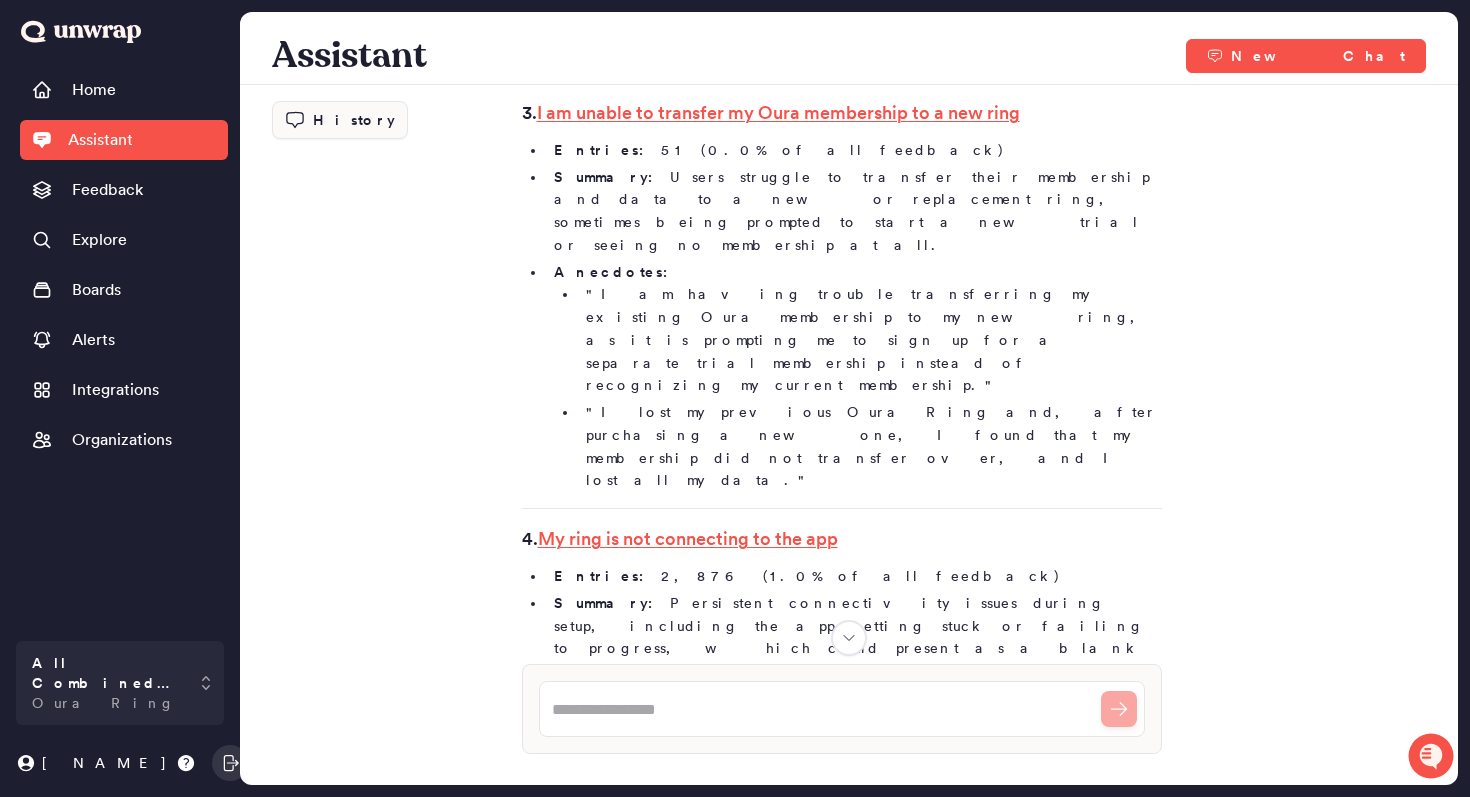 scroll, scrollTop: 1653, scrollLeft: 0, axis: vertical 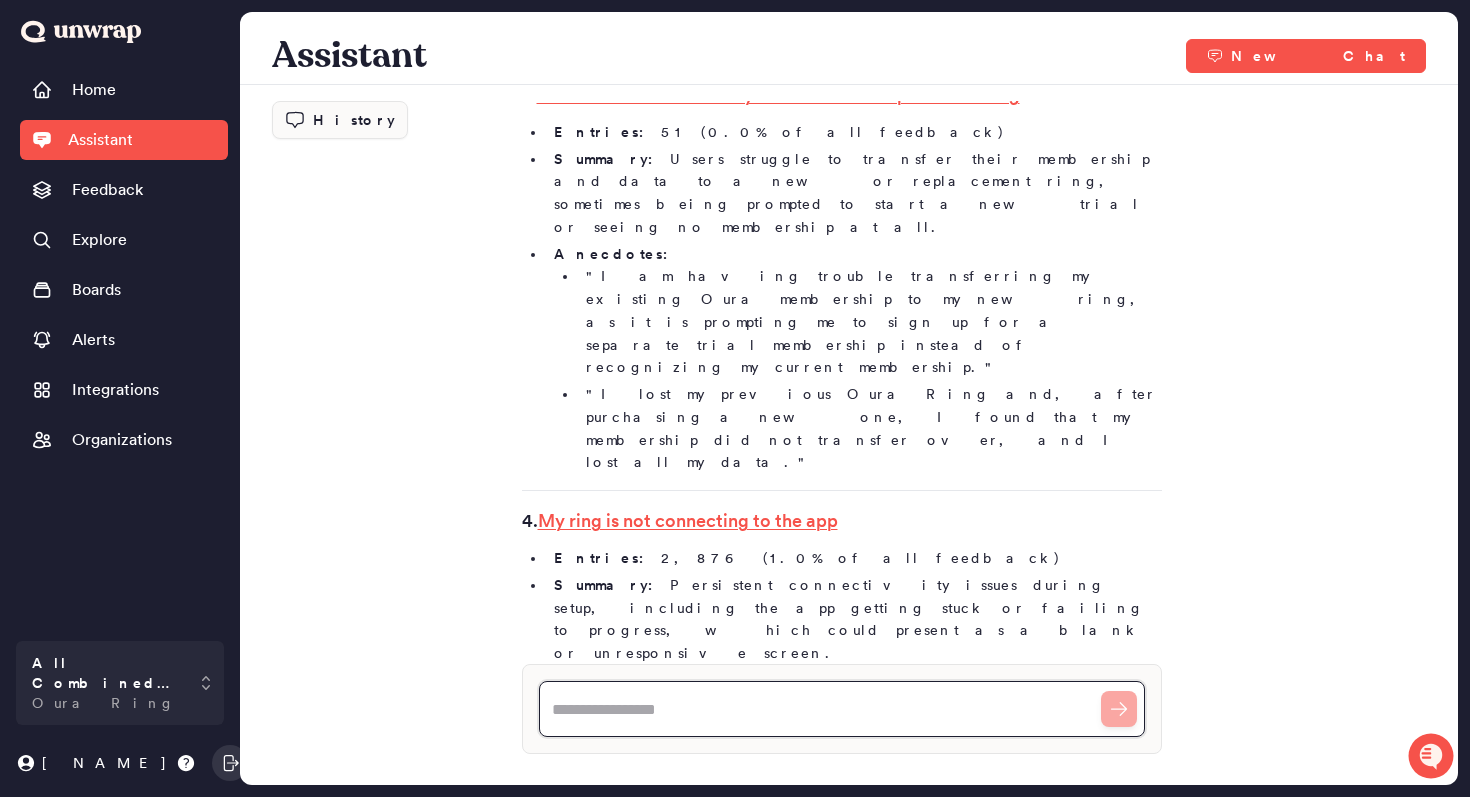 click at bounding box center (842, 709) 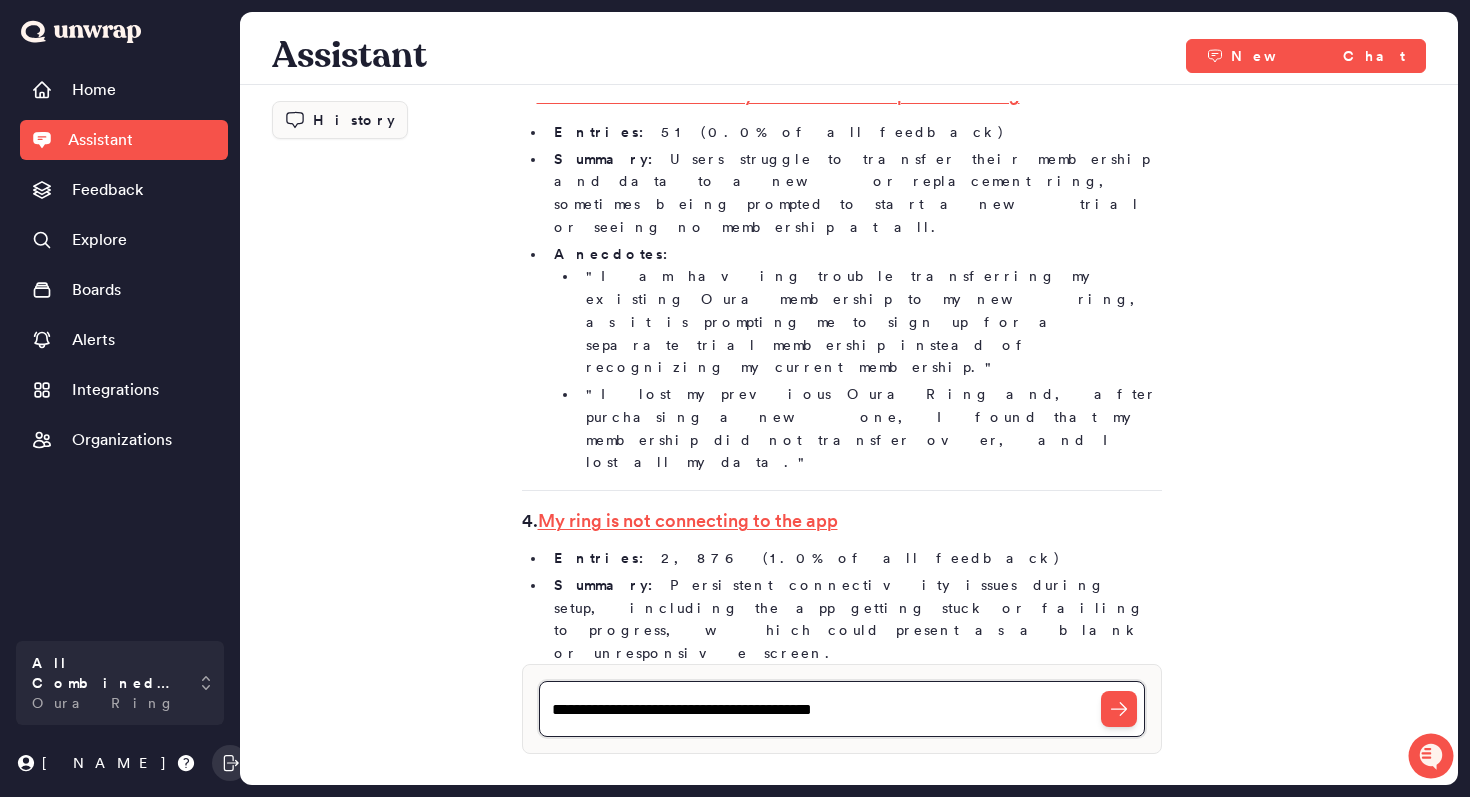 type on "**********" 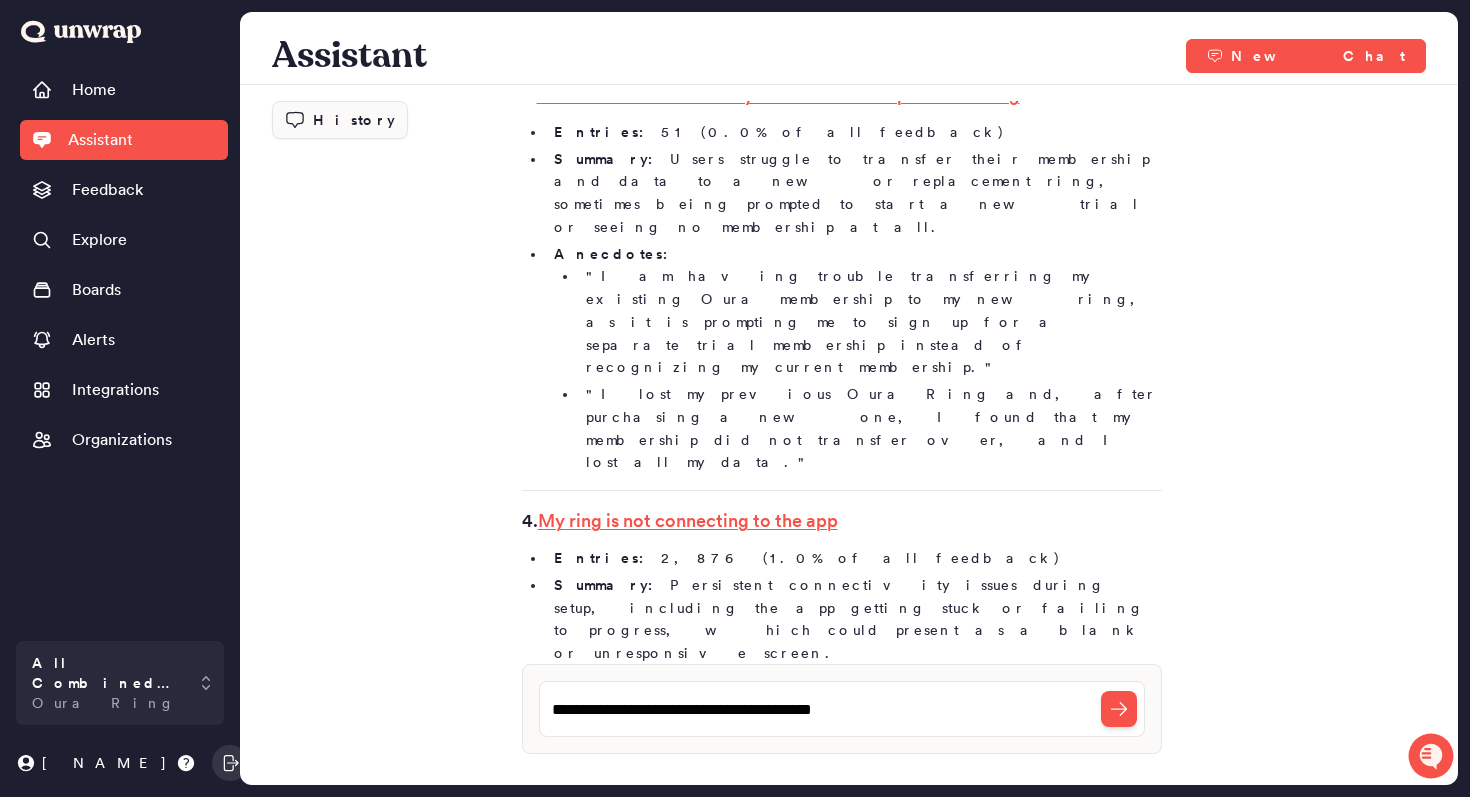 click 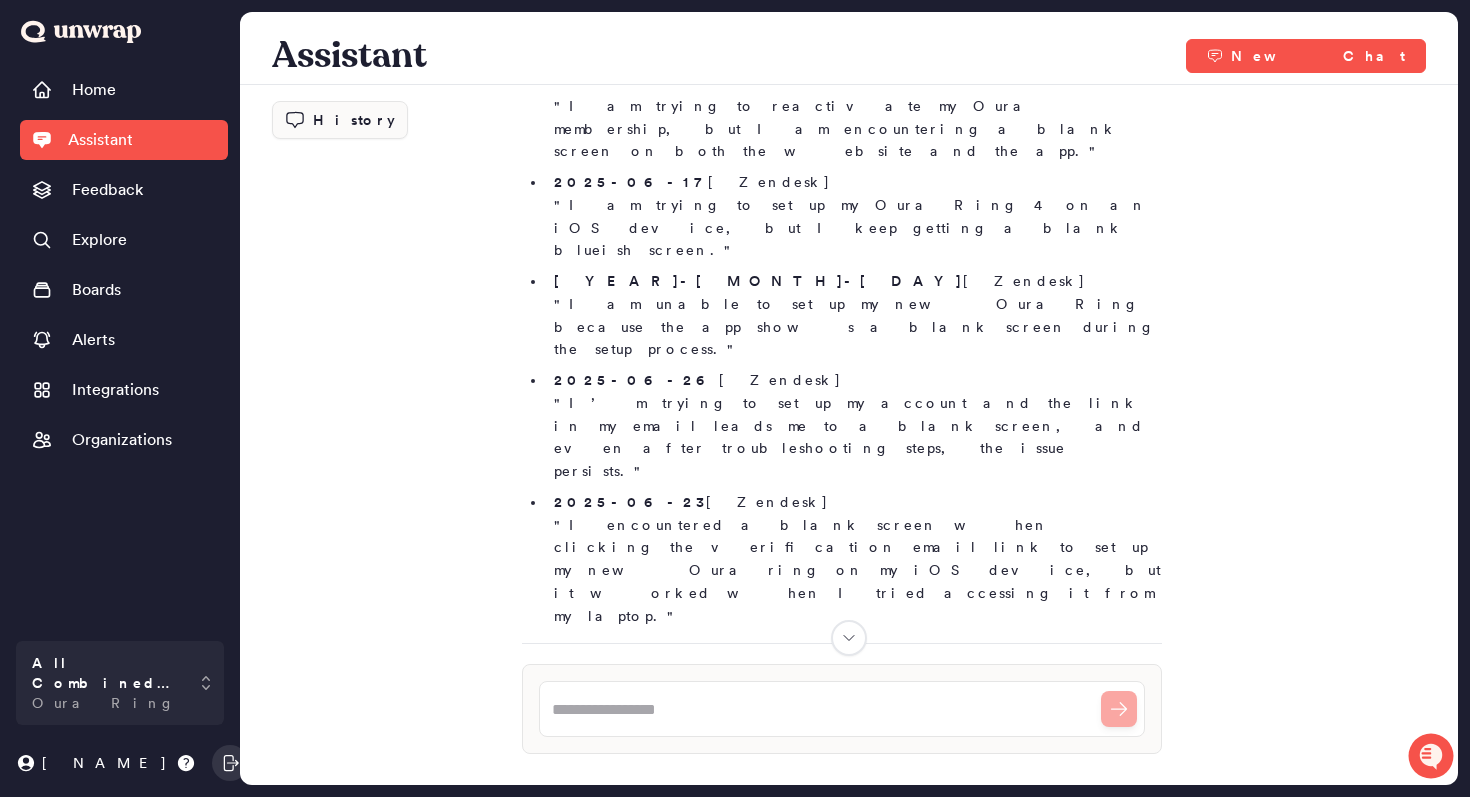 scroll, scrollTop: 3923, scrollLeft: 0, axis: vertical 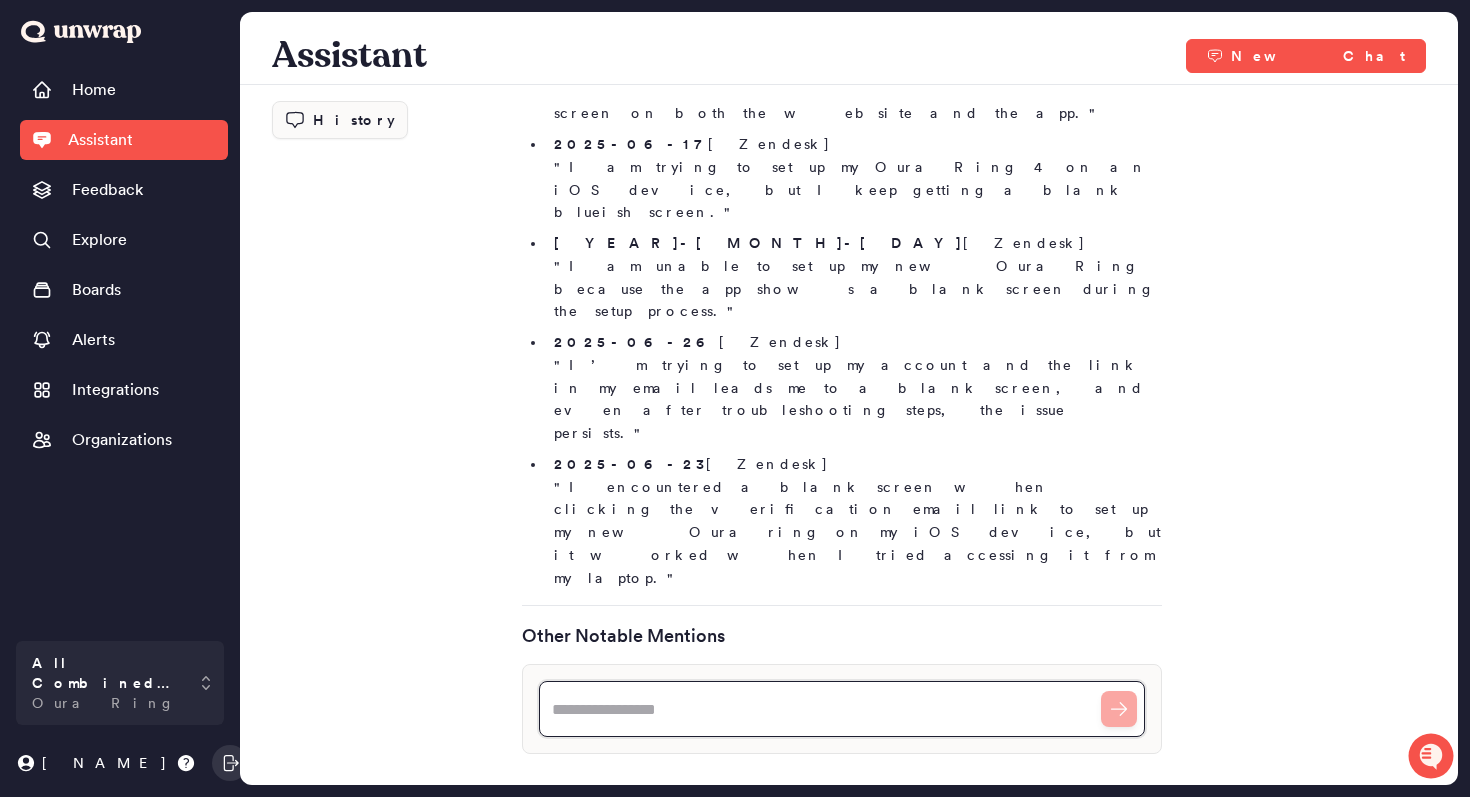 click at bounding box center [842, 709] 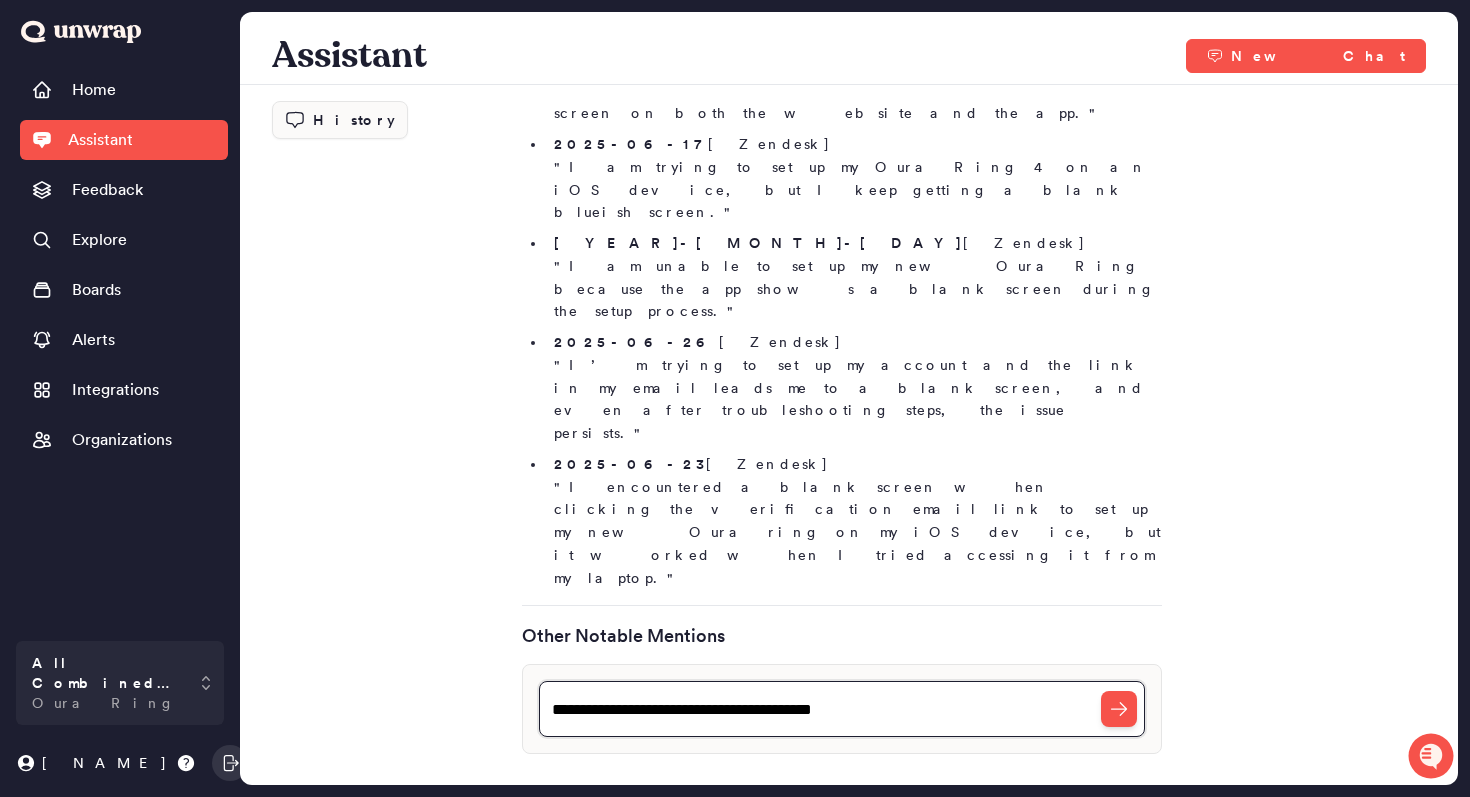 type on "**********" 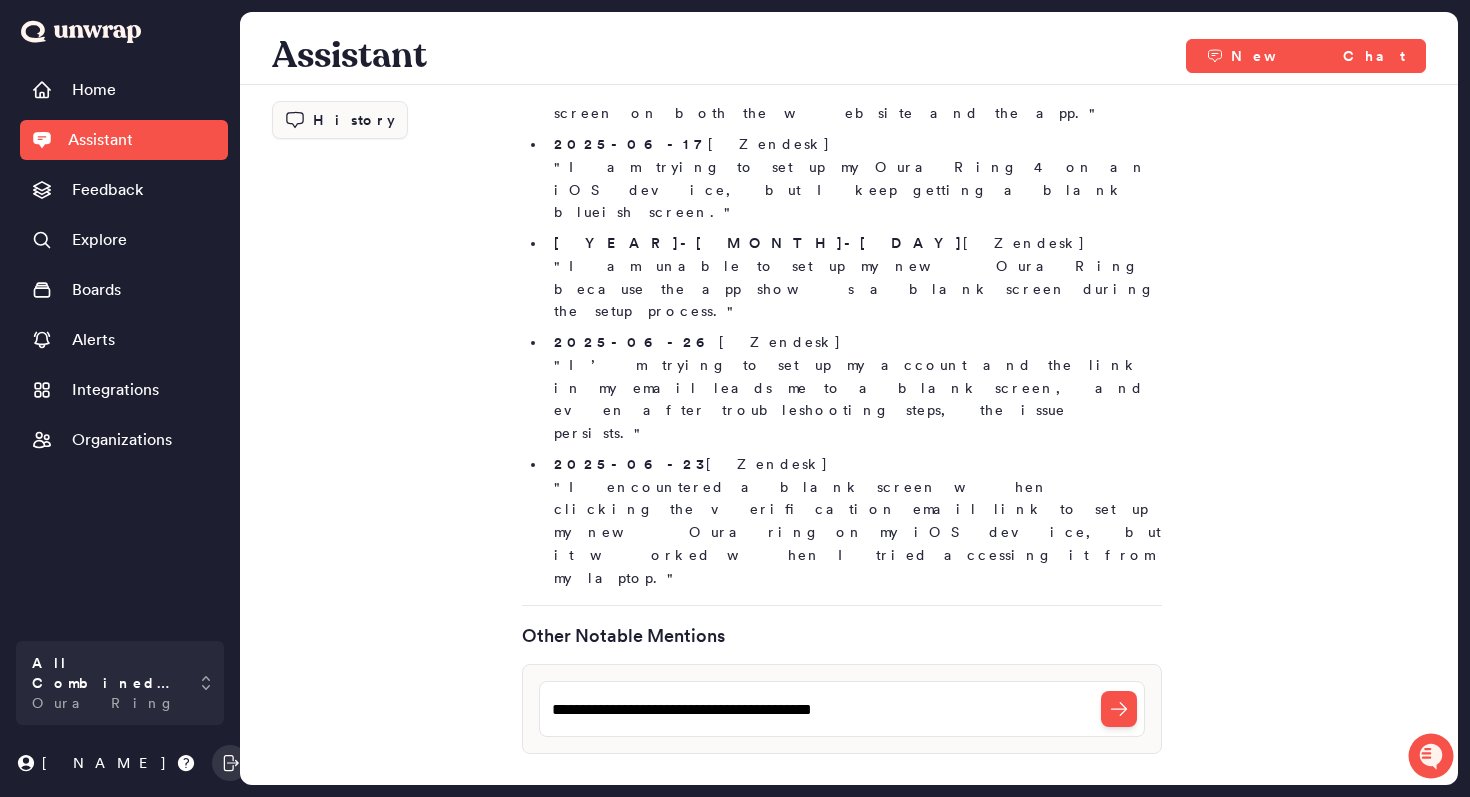 type 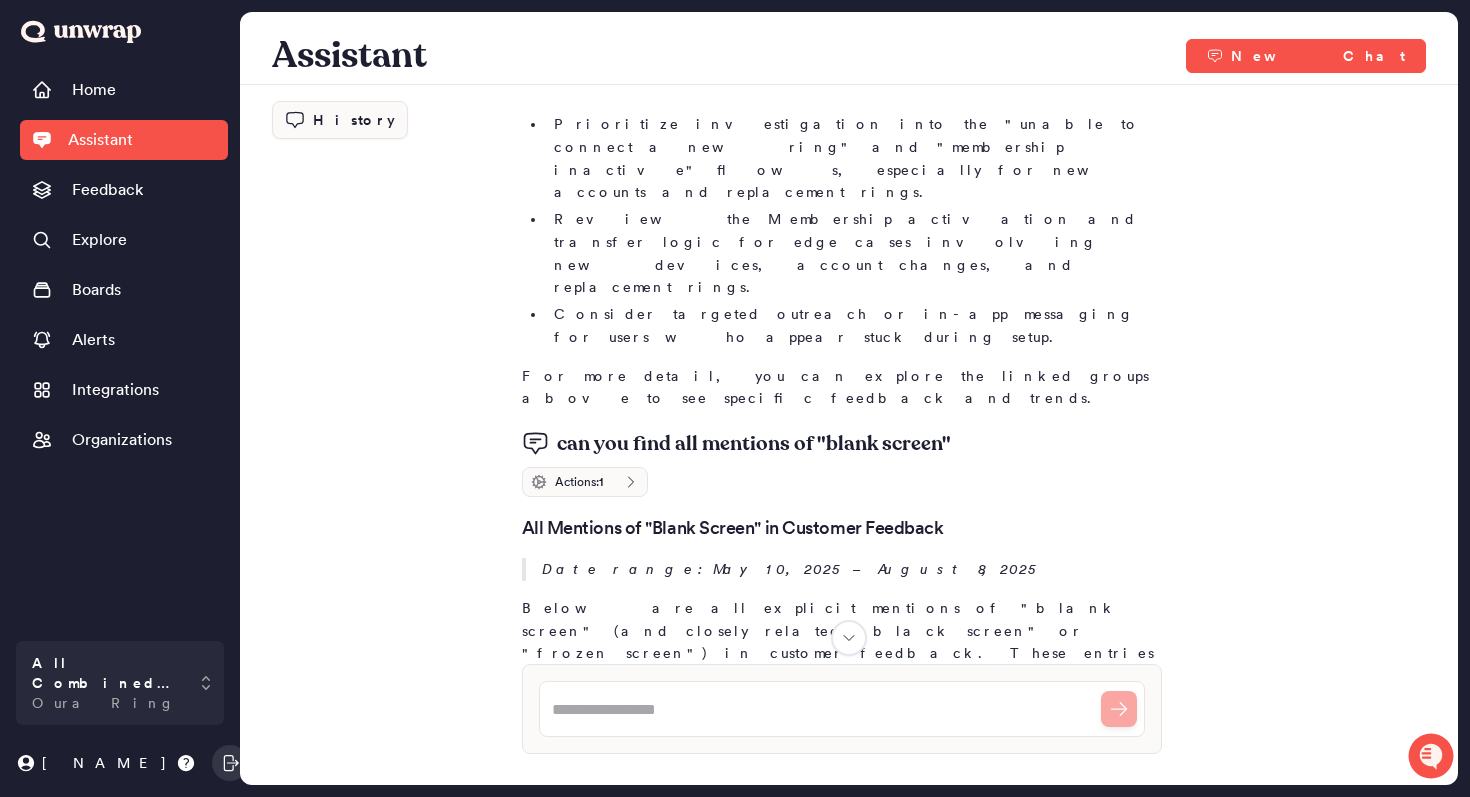 scroll, scrollTop: 2416, scrollLeft: 0, axis: vertical 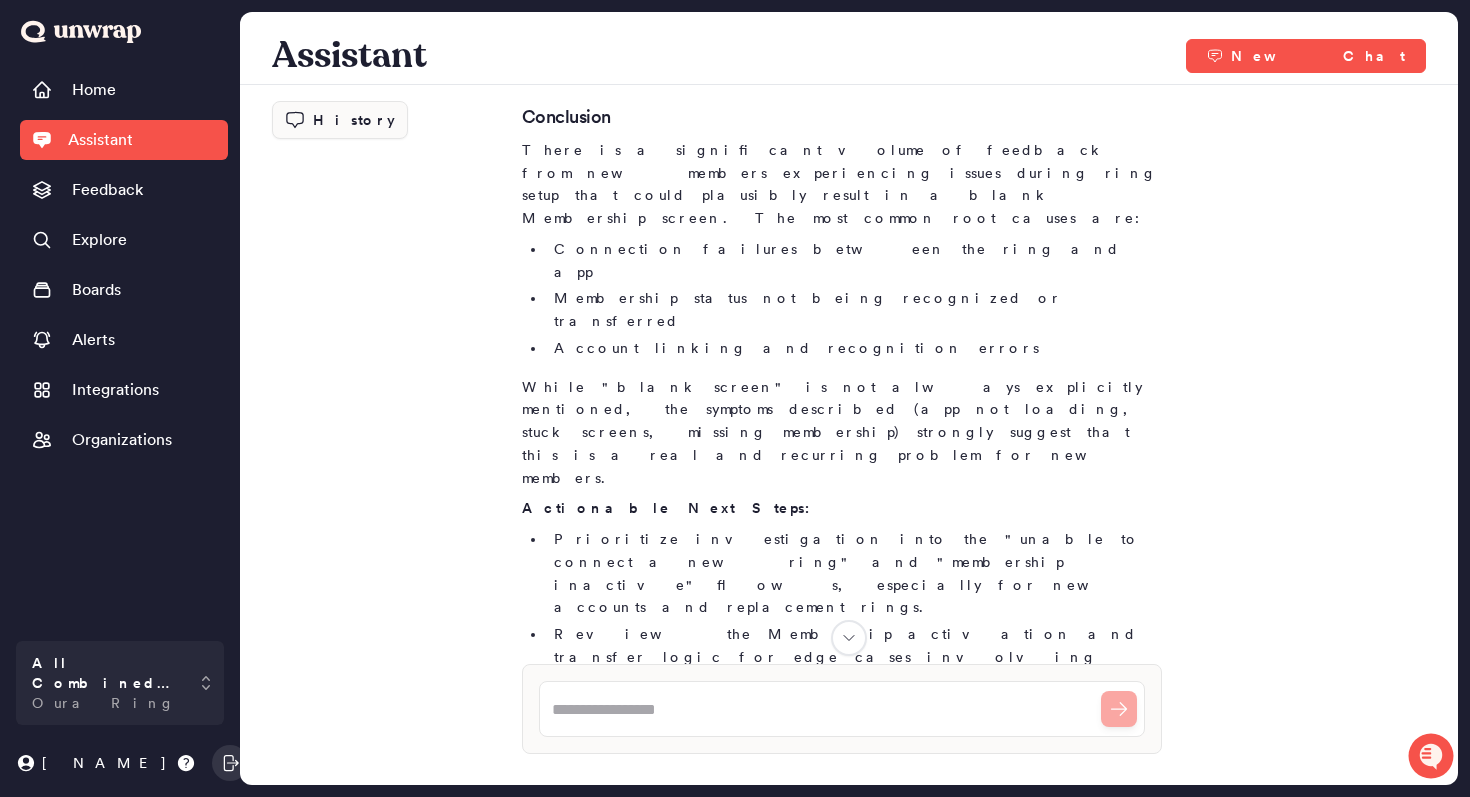 click 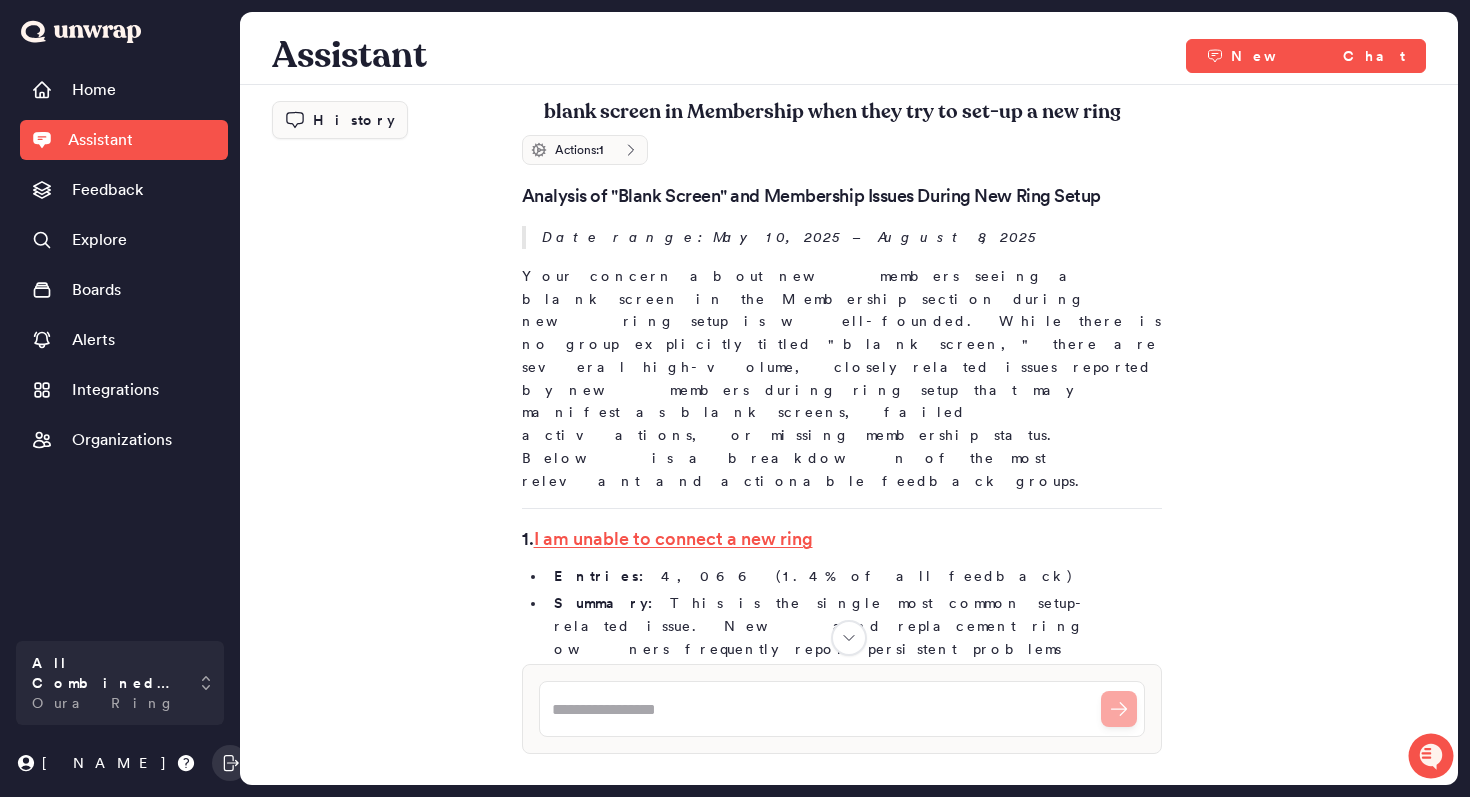 scroll, scrollTop: 34, scrollLeft: 0, axis: vertical 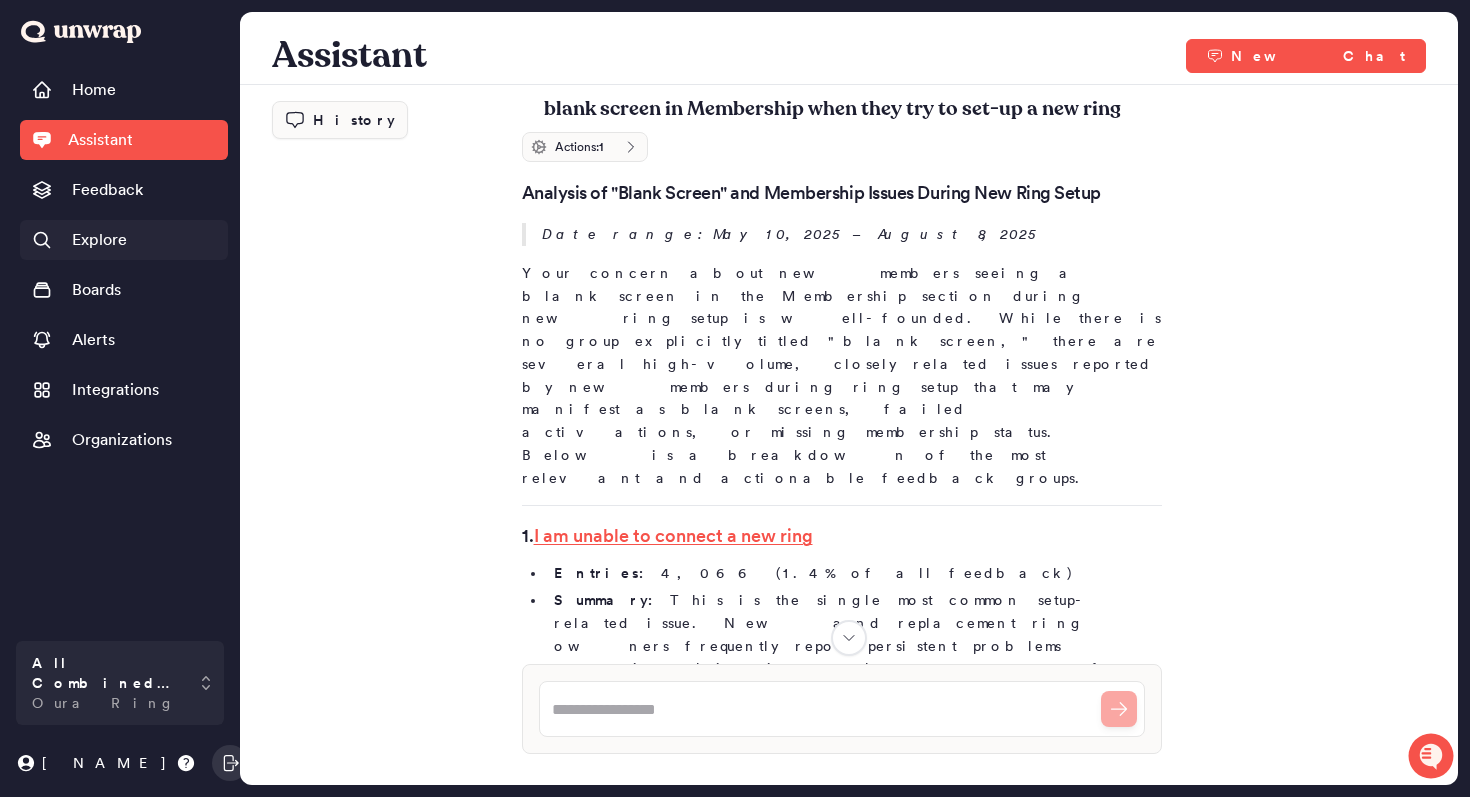 click on "Explore" at bounding box center (99, 240) 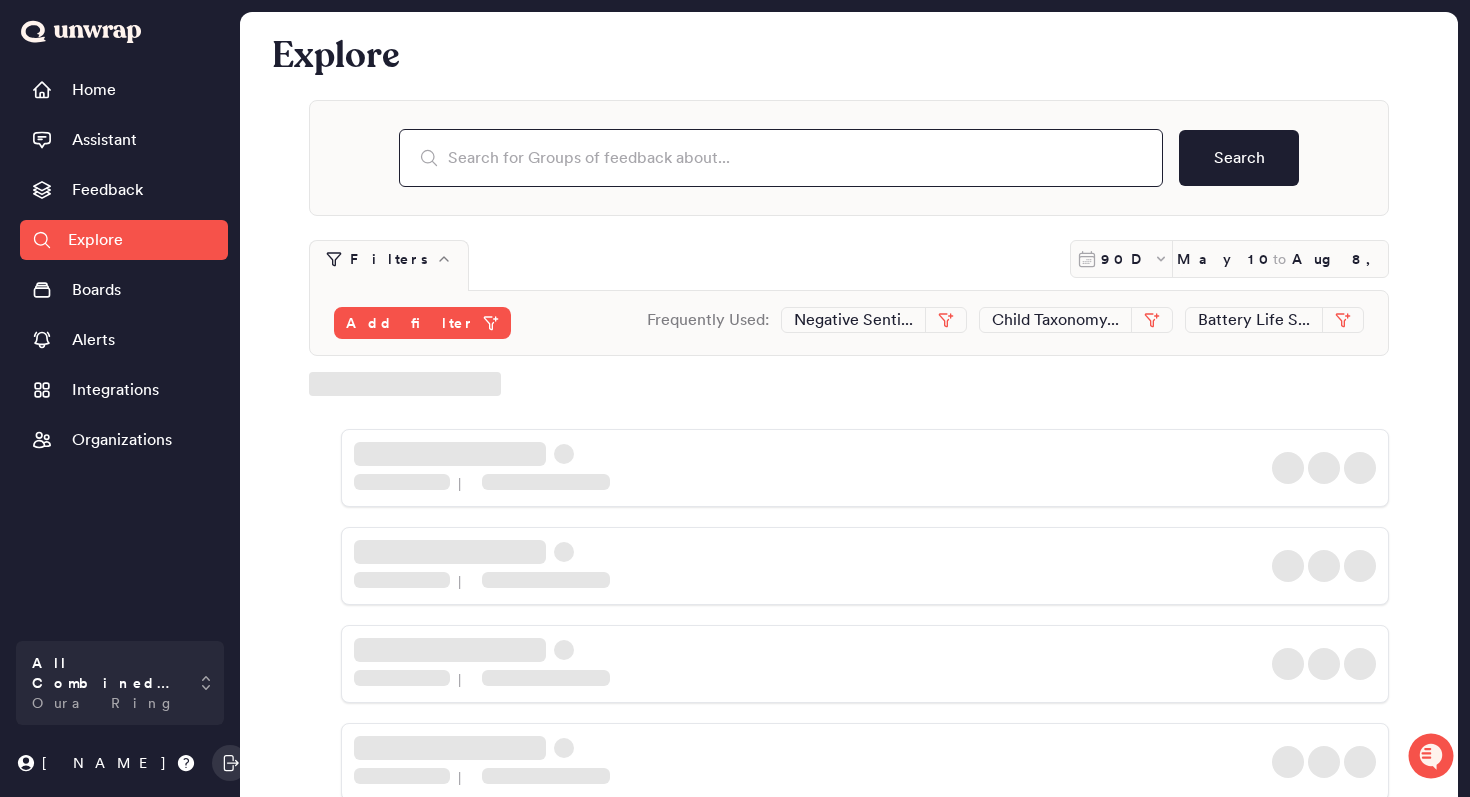click at bounding box center (781, 158) 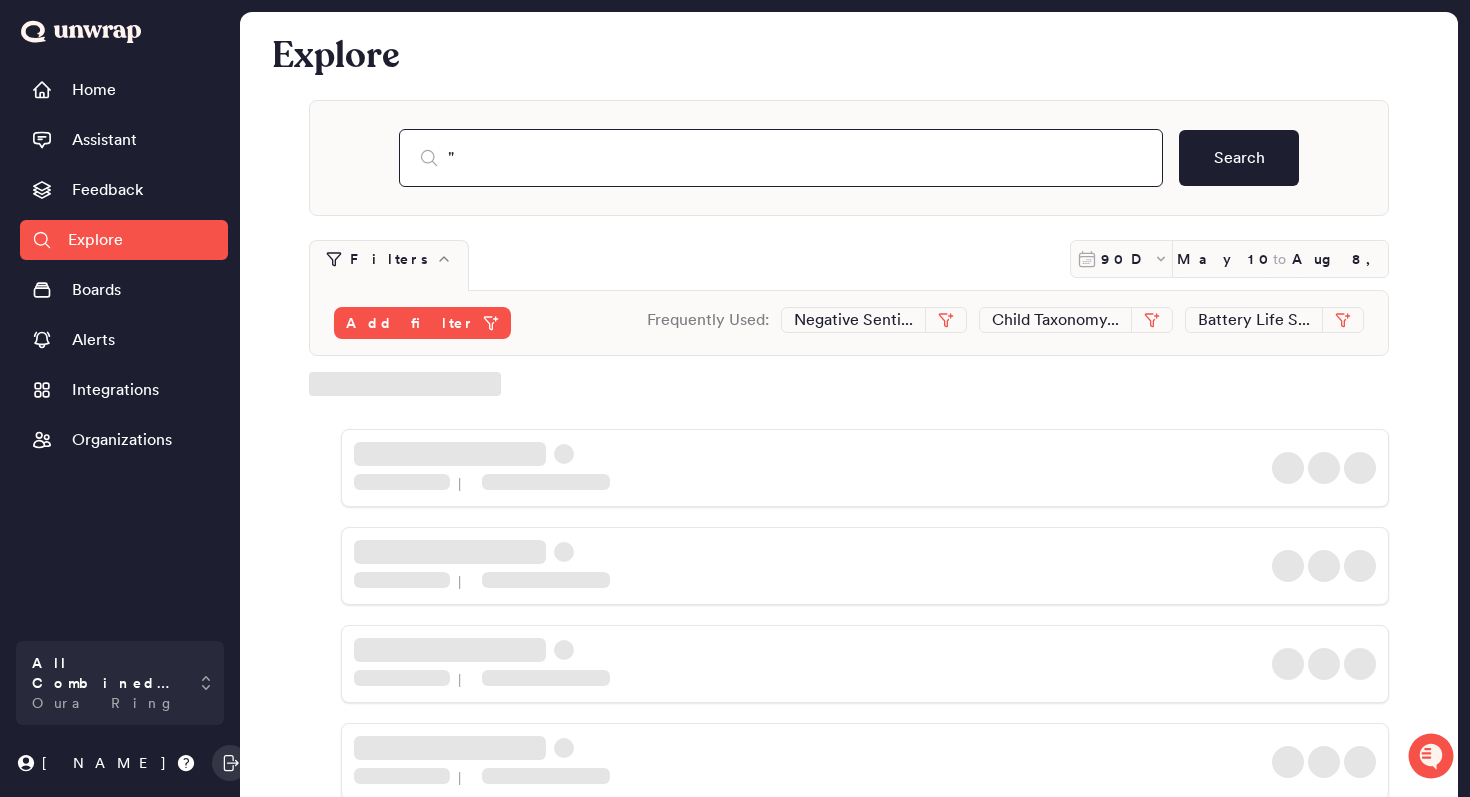 click on """ at bounding box center (781, 158) 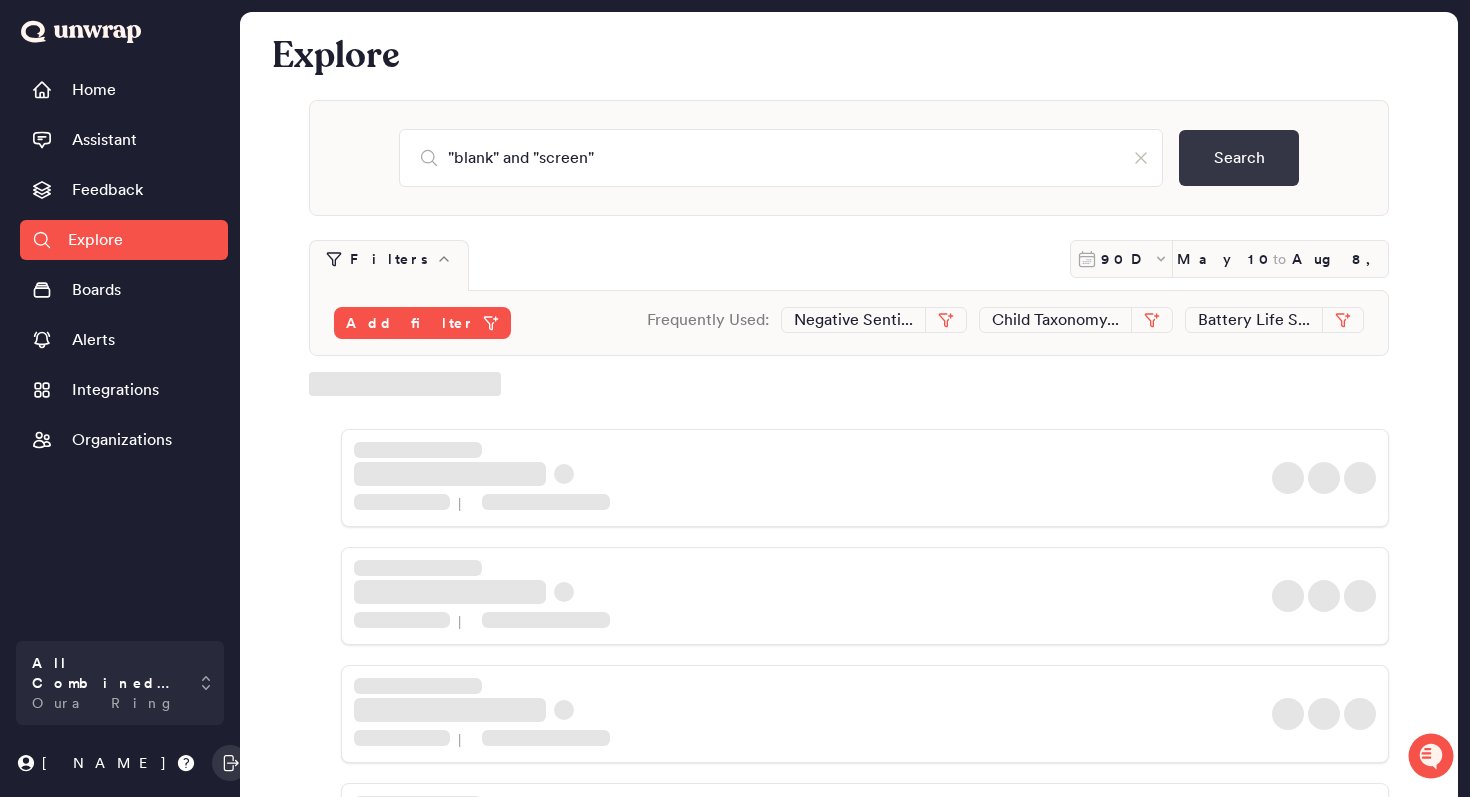 click on "Search" at bounding box center [1239, 158] 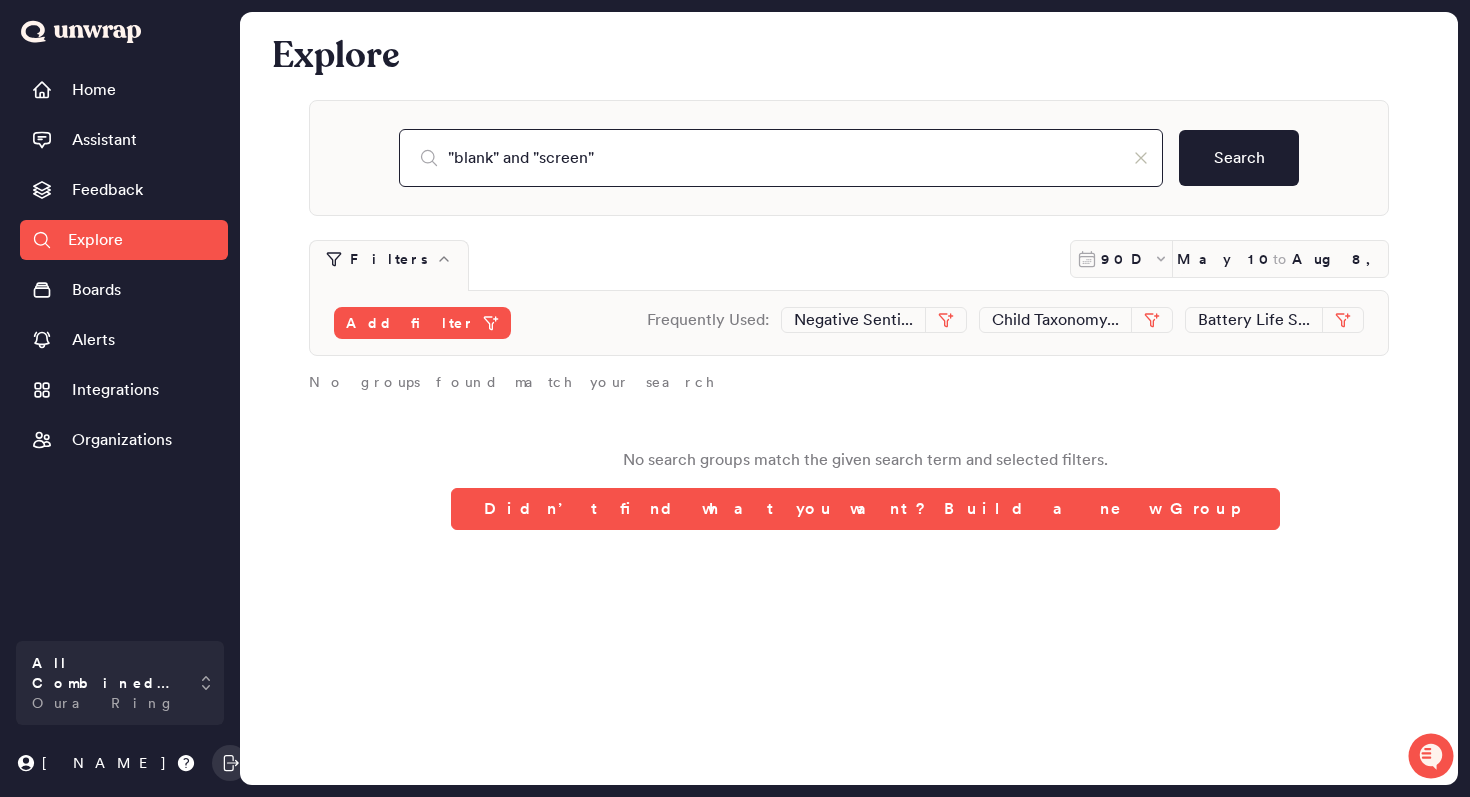 click on ""blank" and "screen"" at bounding box center [781, 158] 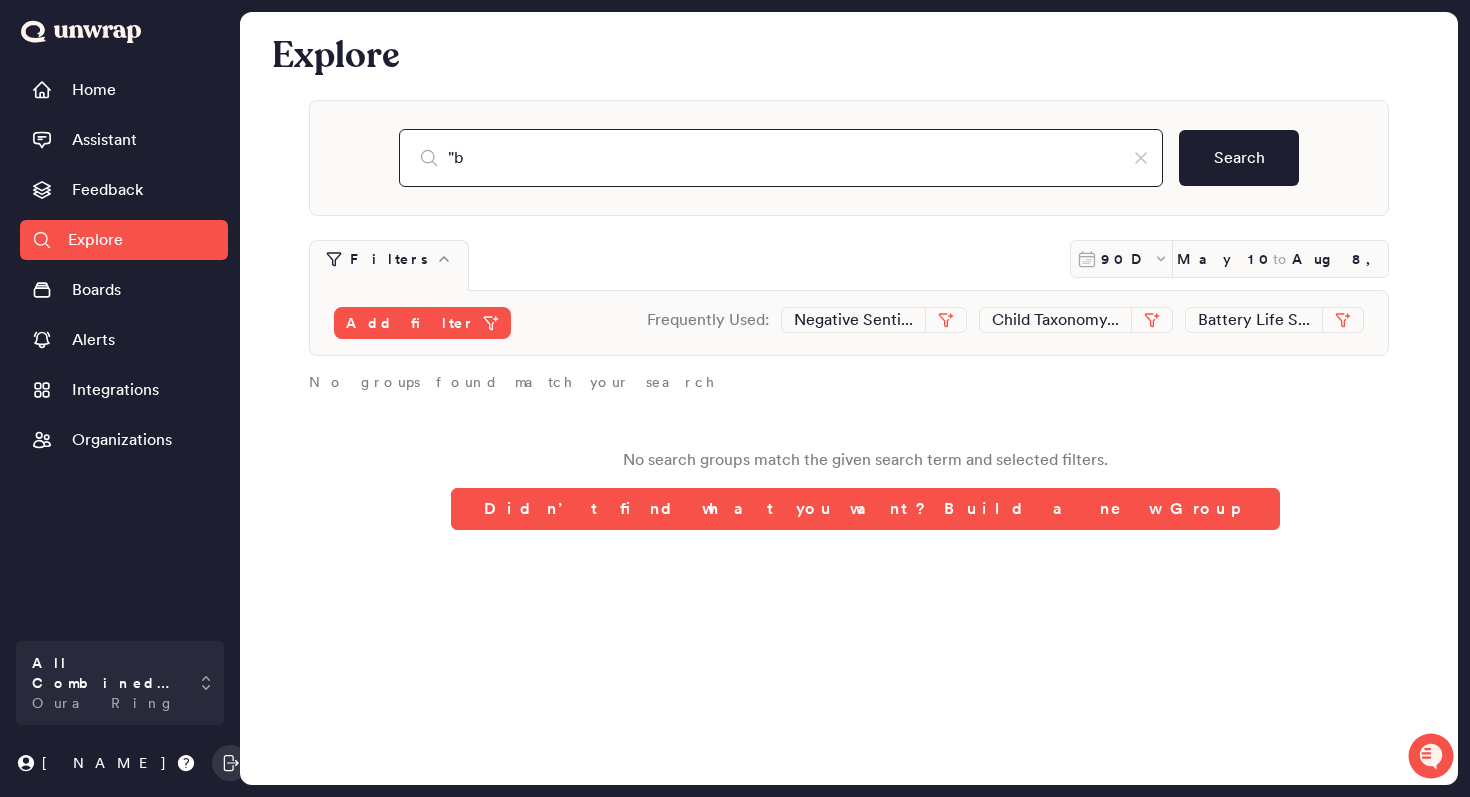 type on """ 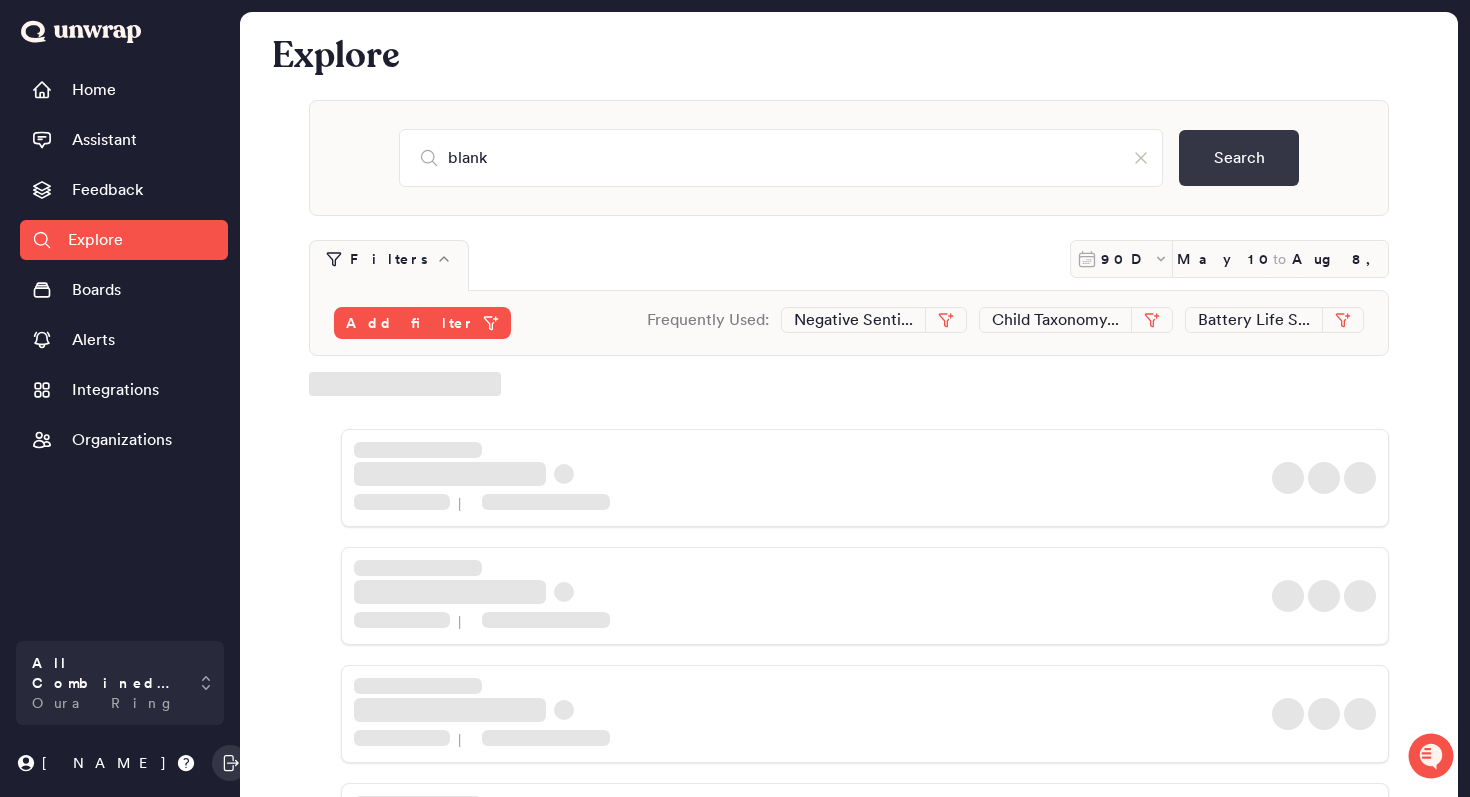 click on "Search" at bounding box center (1239, 158) 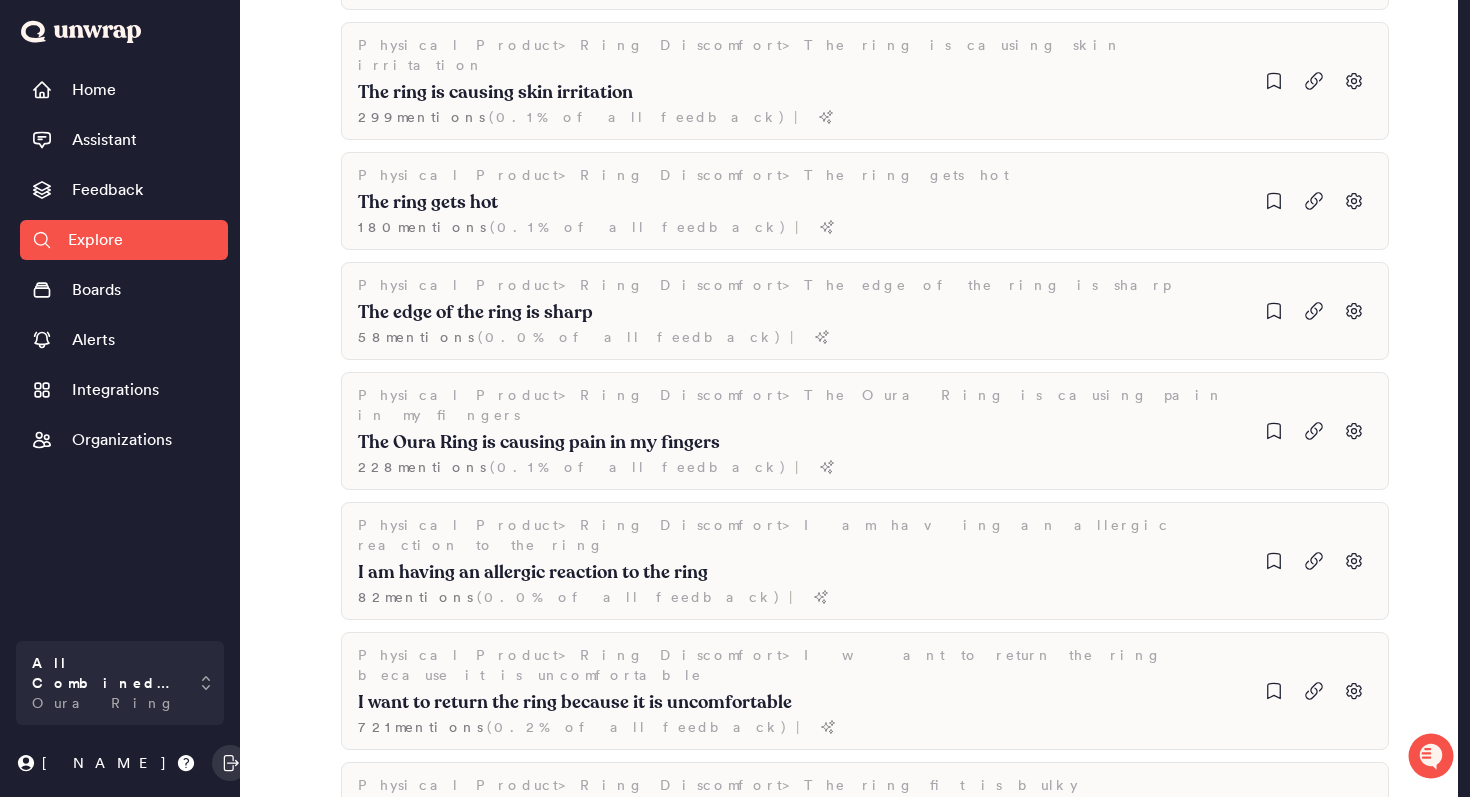 scroll, scrollTop: 0, scrollLeft: 0, axis: both 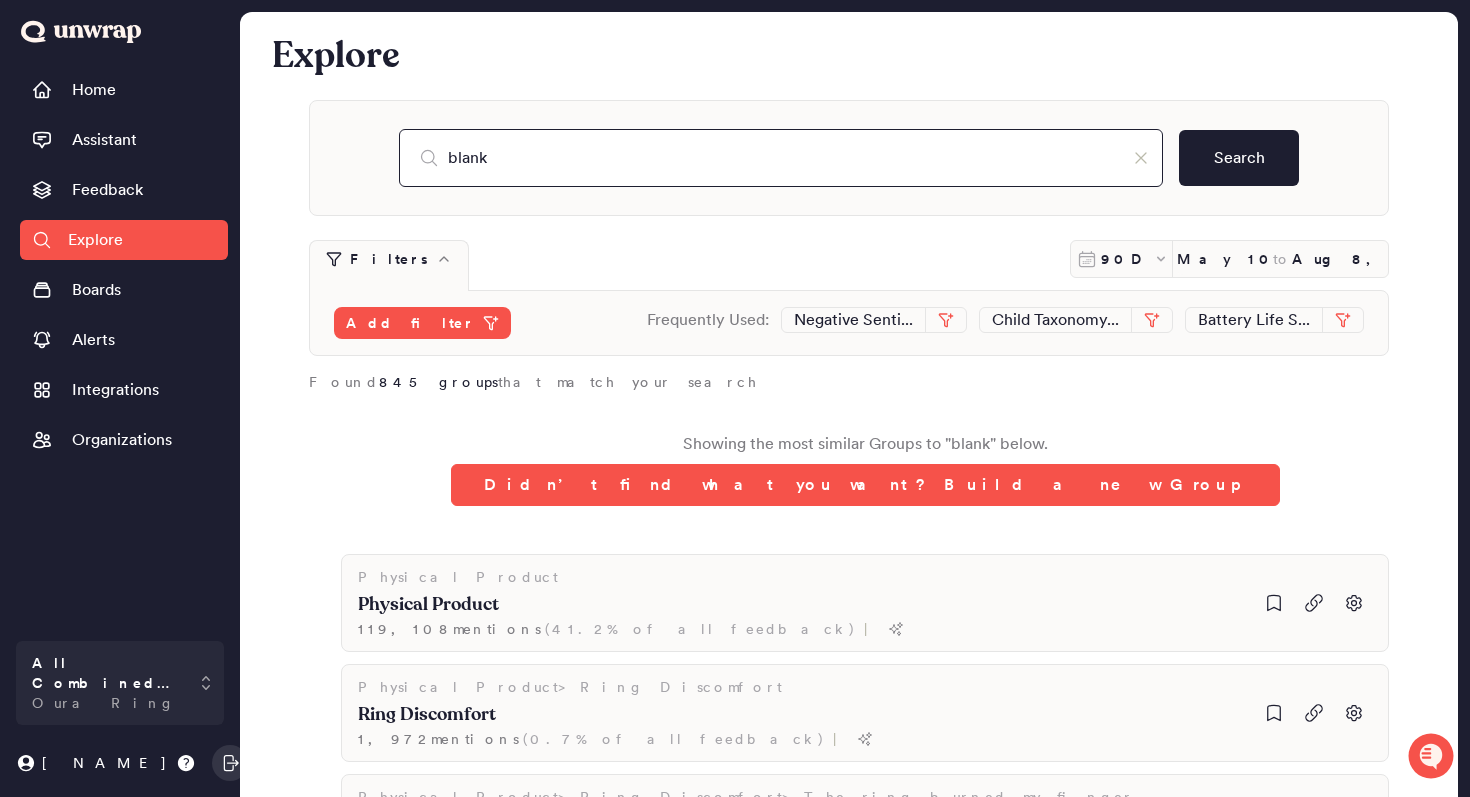 click on "blank" at bounding box center (781, 158) 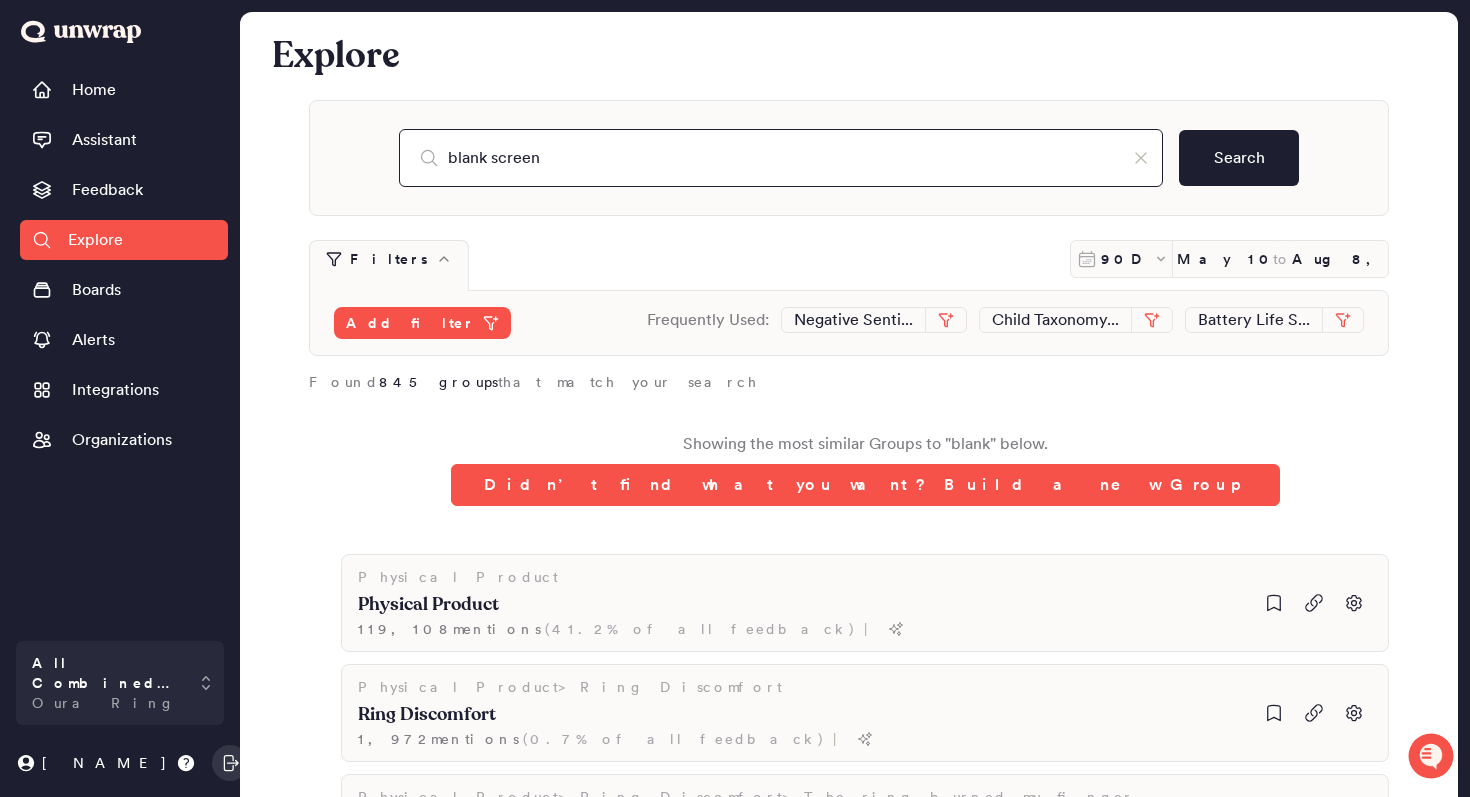 type on "blank screen" 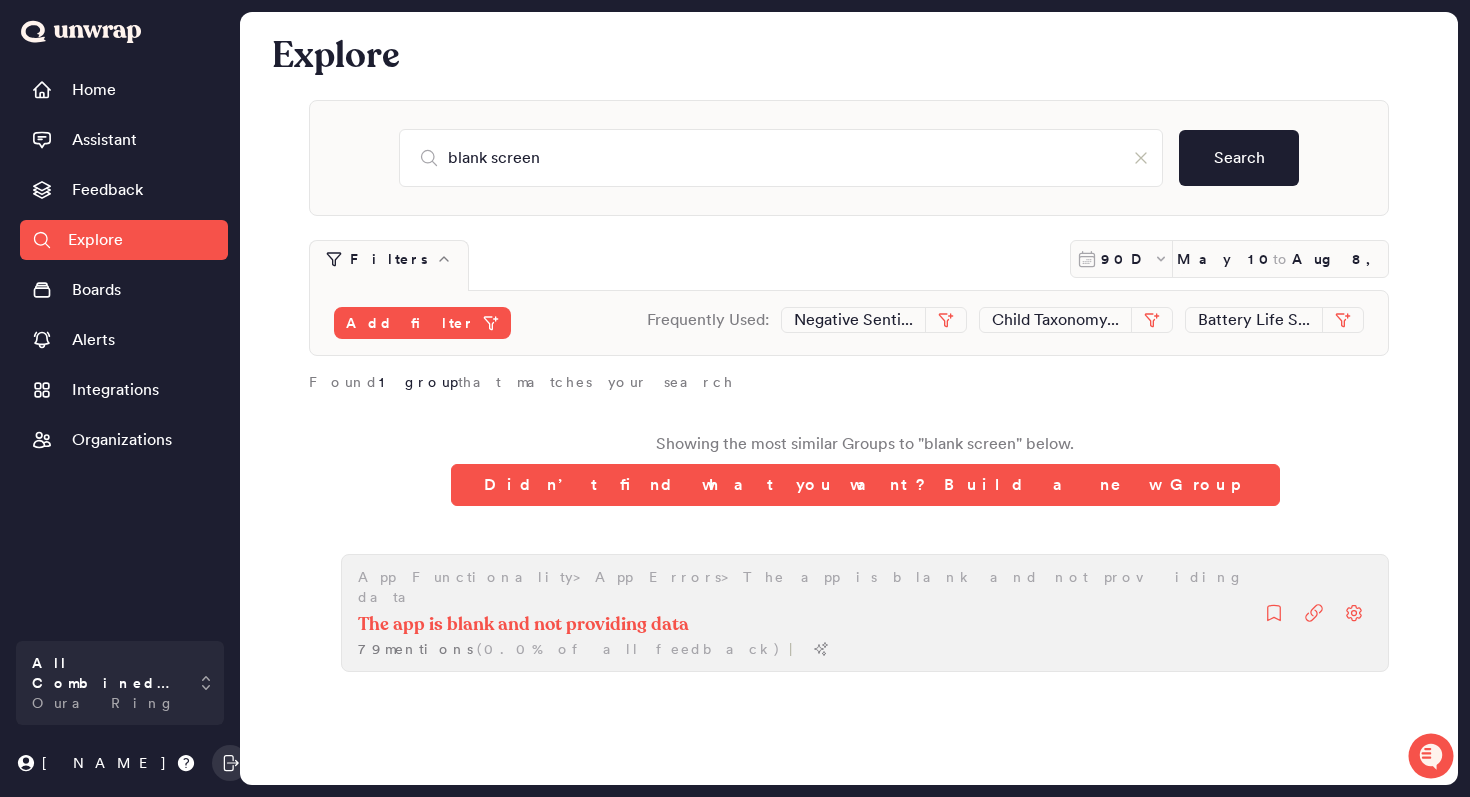 click on "The app is blank and not providing data" at bounding box center [523, 625] 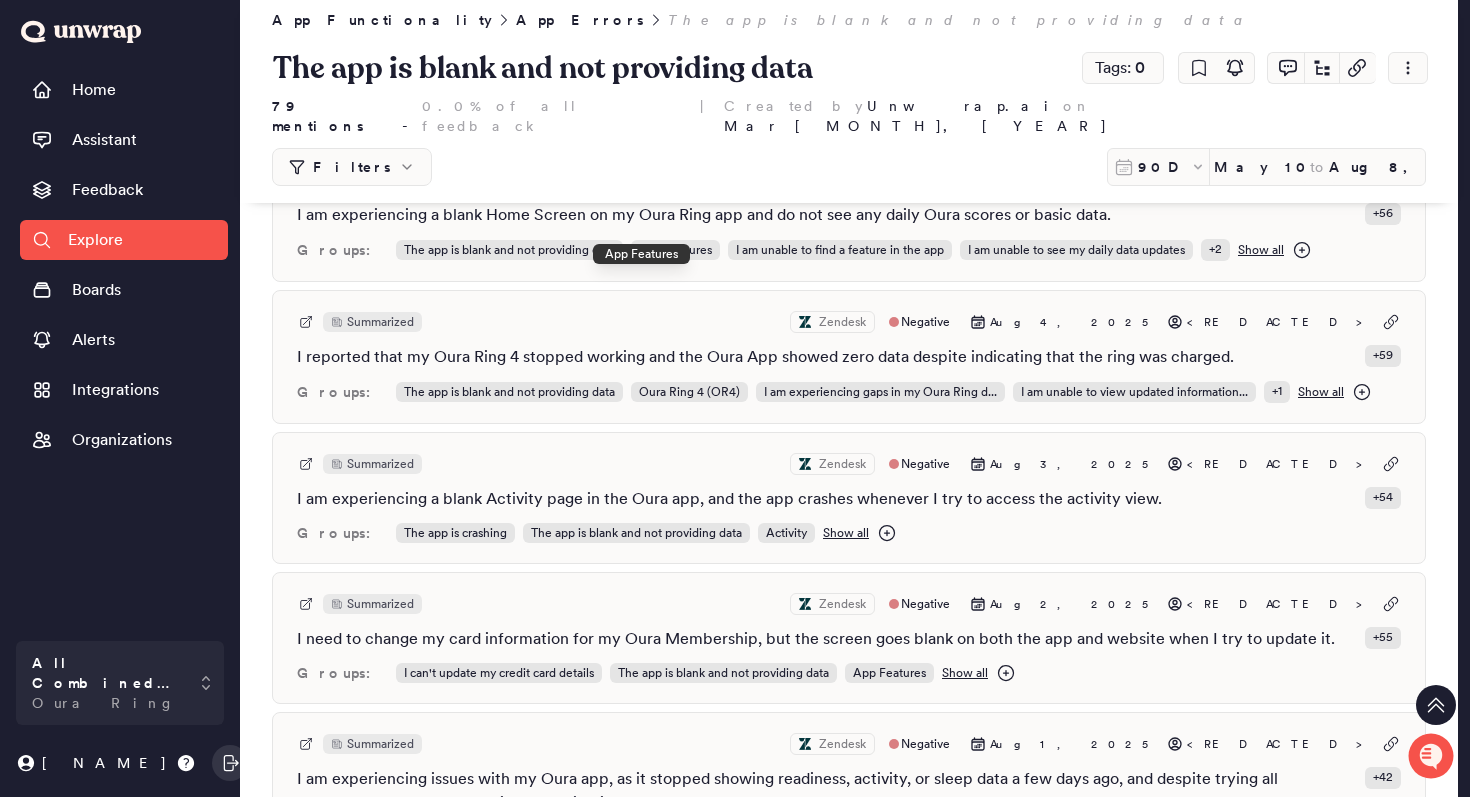 scroll, scrollTop: 794, scrollLeft: 0, axis: vertical 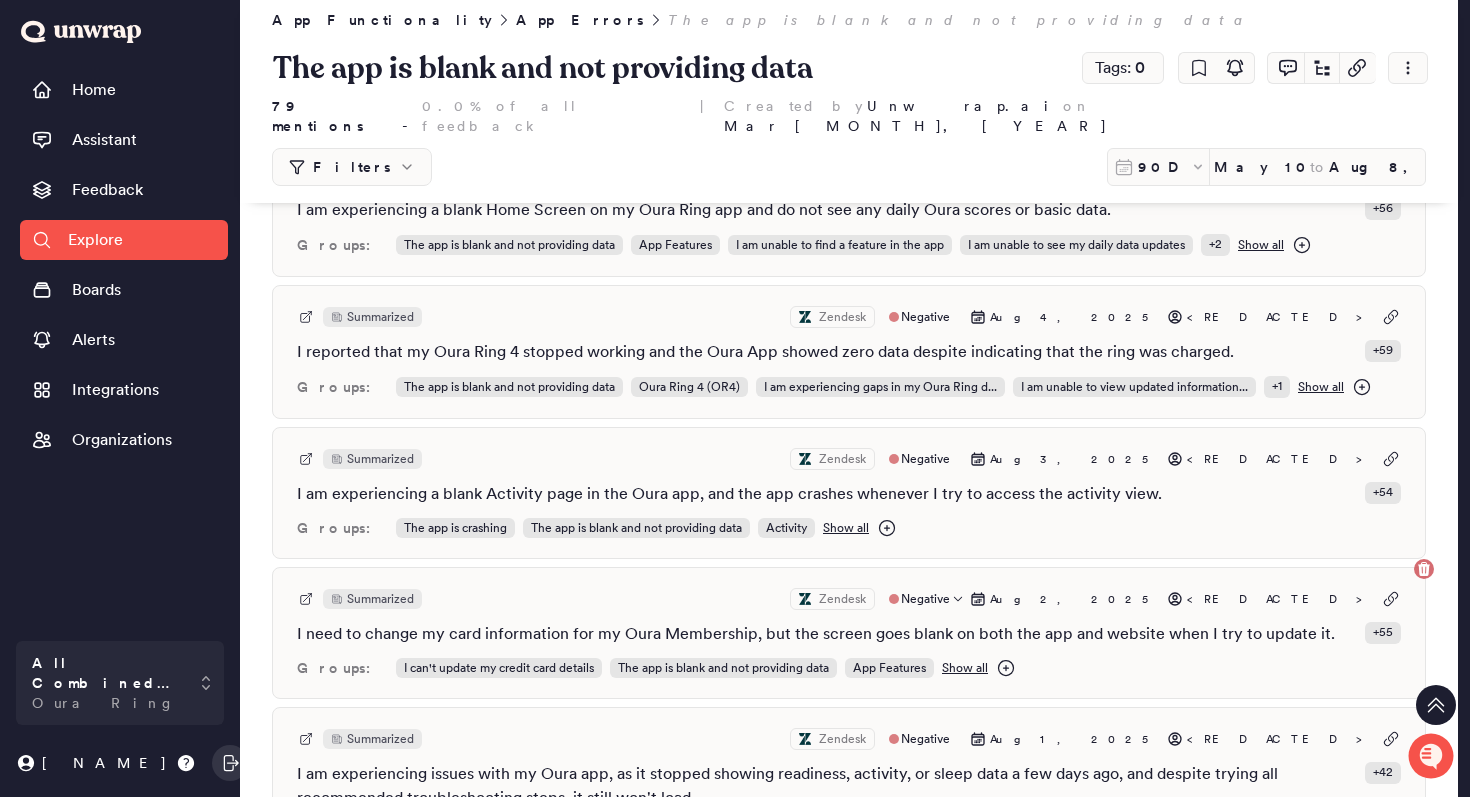 click on "Show all" at bounding box center [965, 668] 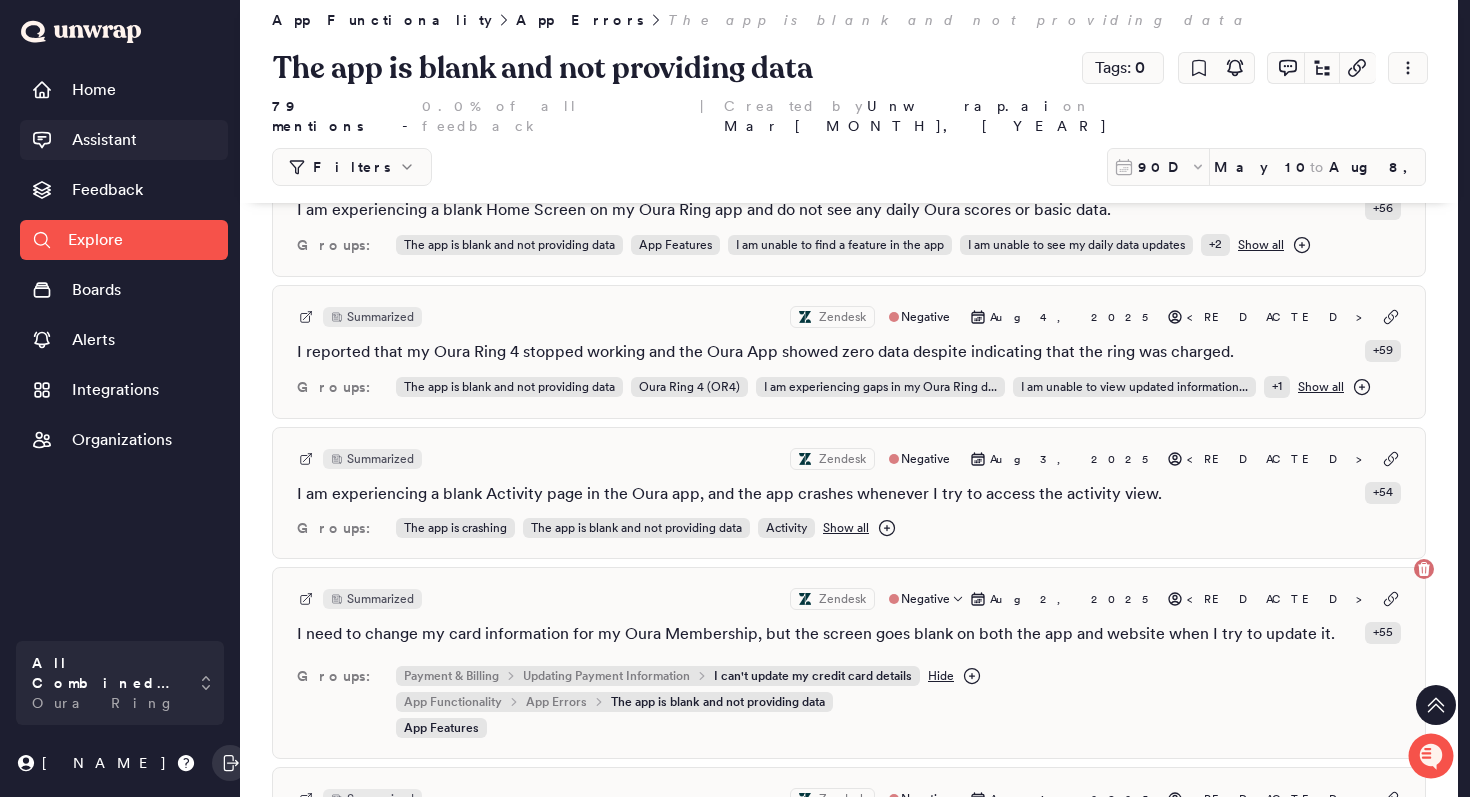 click on "Assistant" at bounding box center [104, 140] 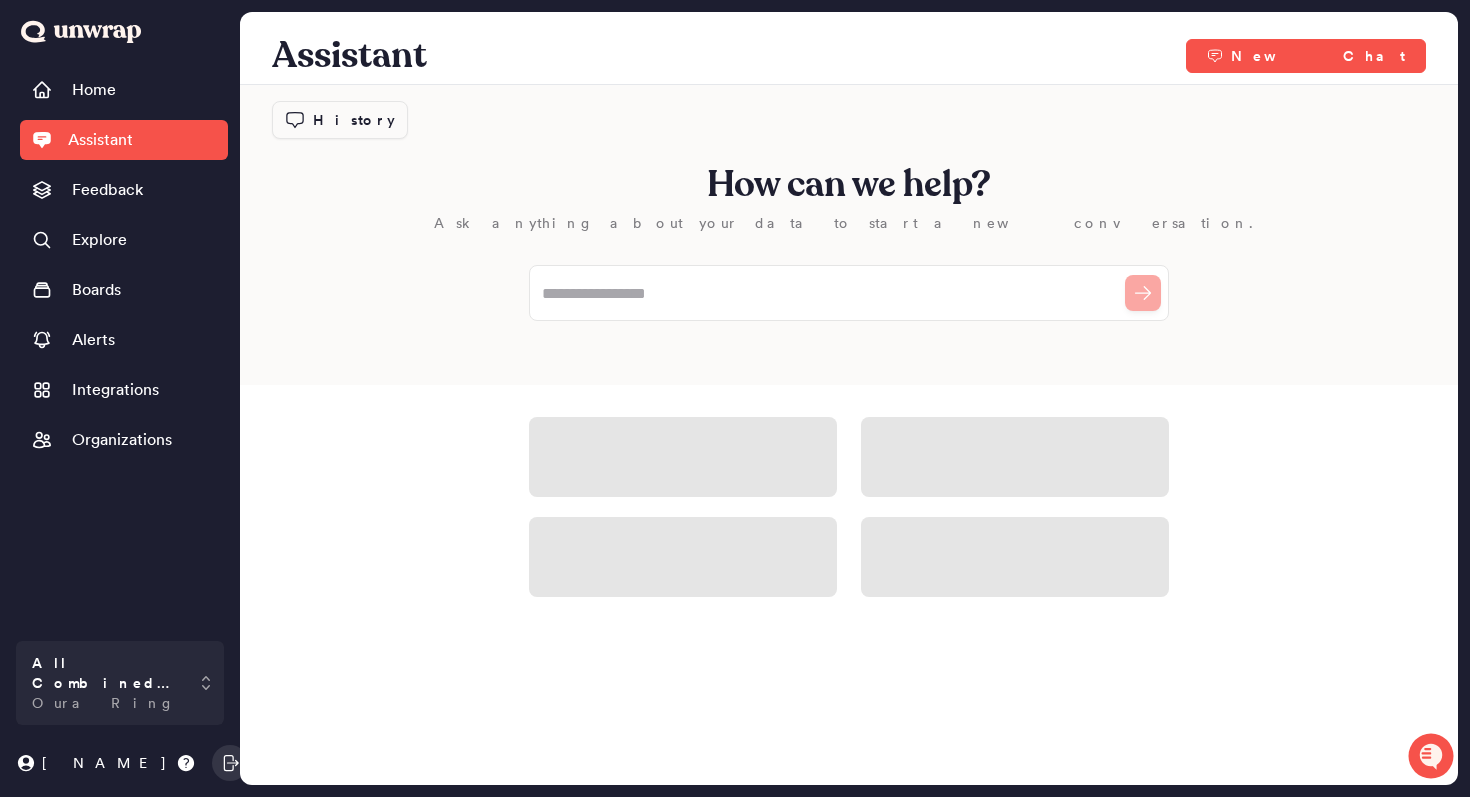 click on "History" at bounding box center (340, 120) 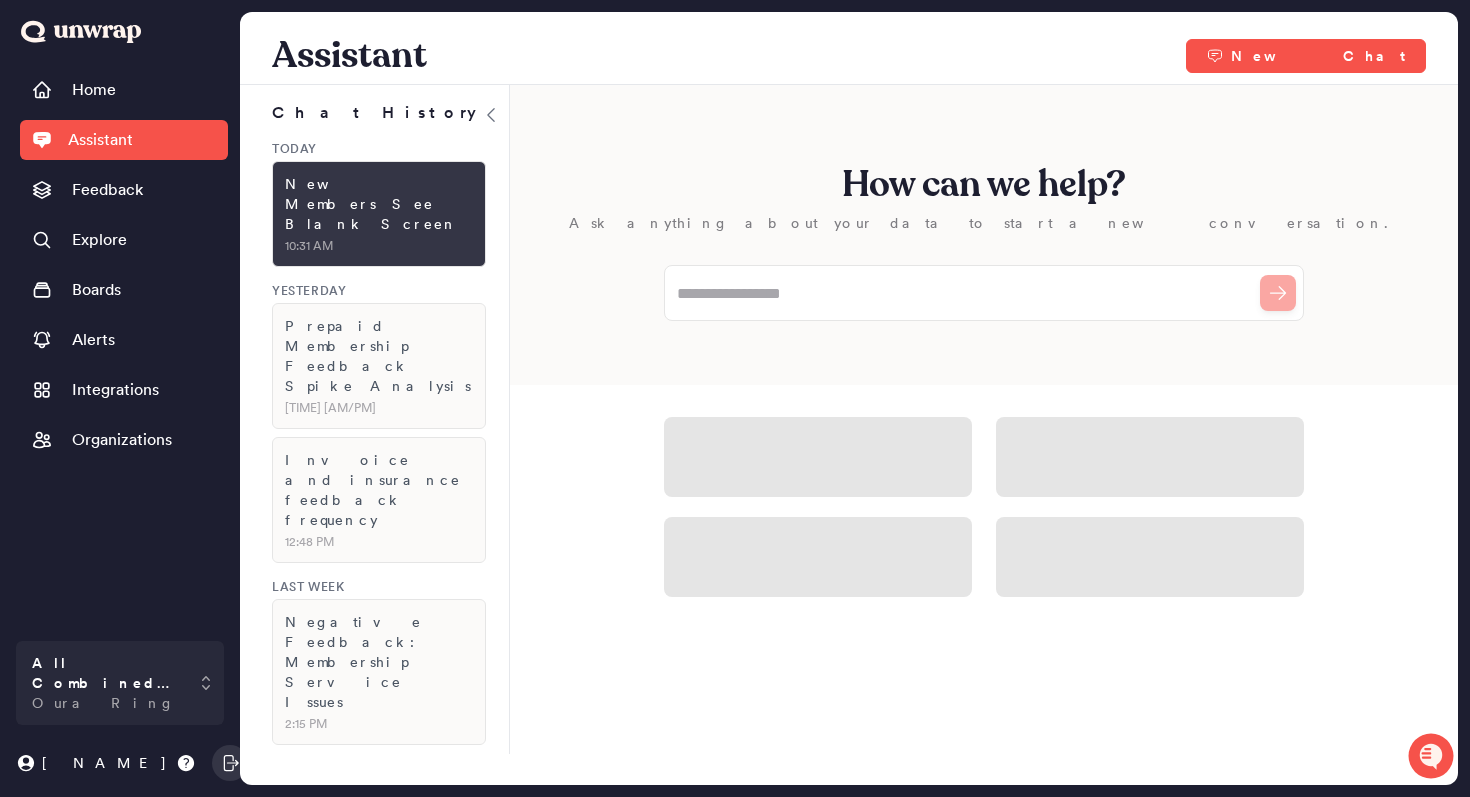 click on "New Members See Blank Screen" at bounding box center [379, 204] 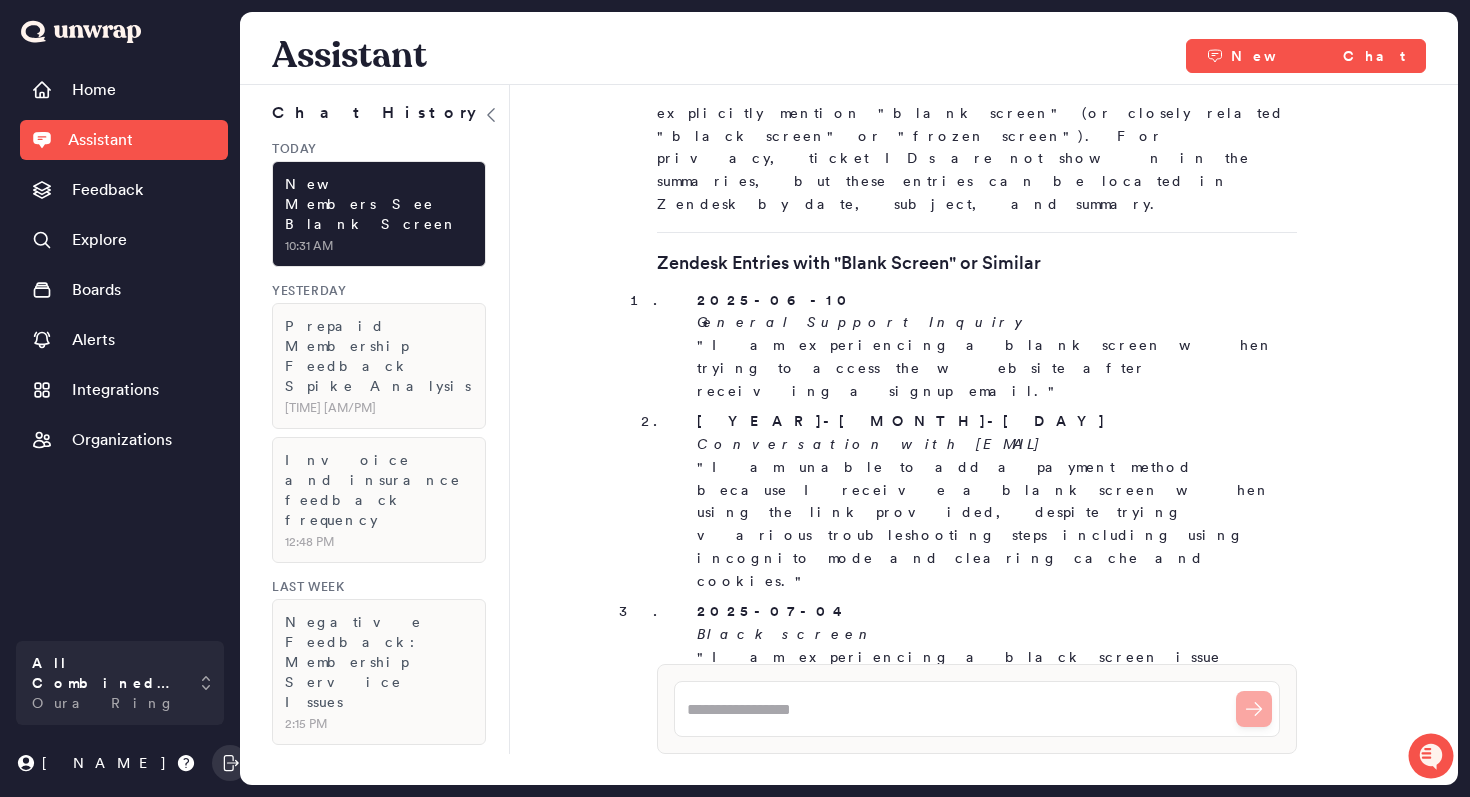 scroll, scrollTop: 6413, scrollLeft: 0, axis: vertical 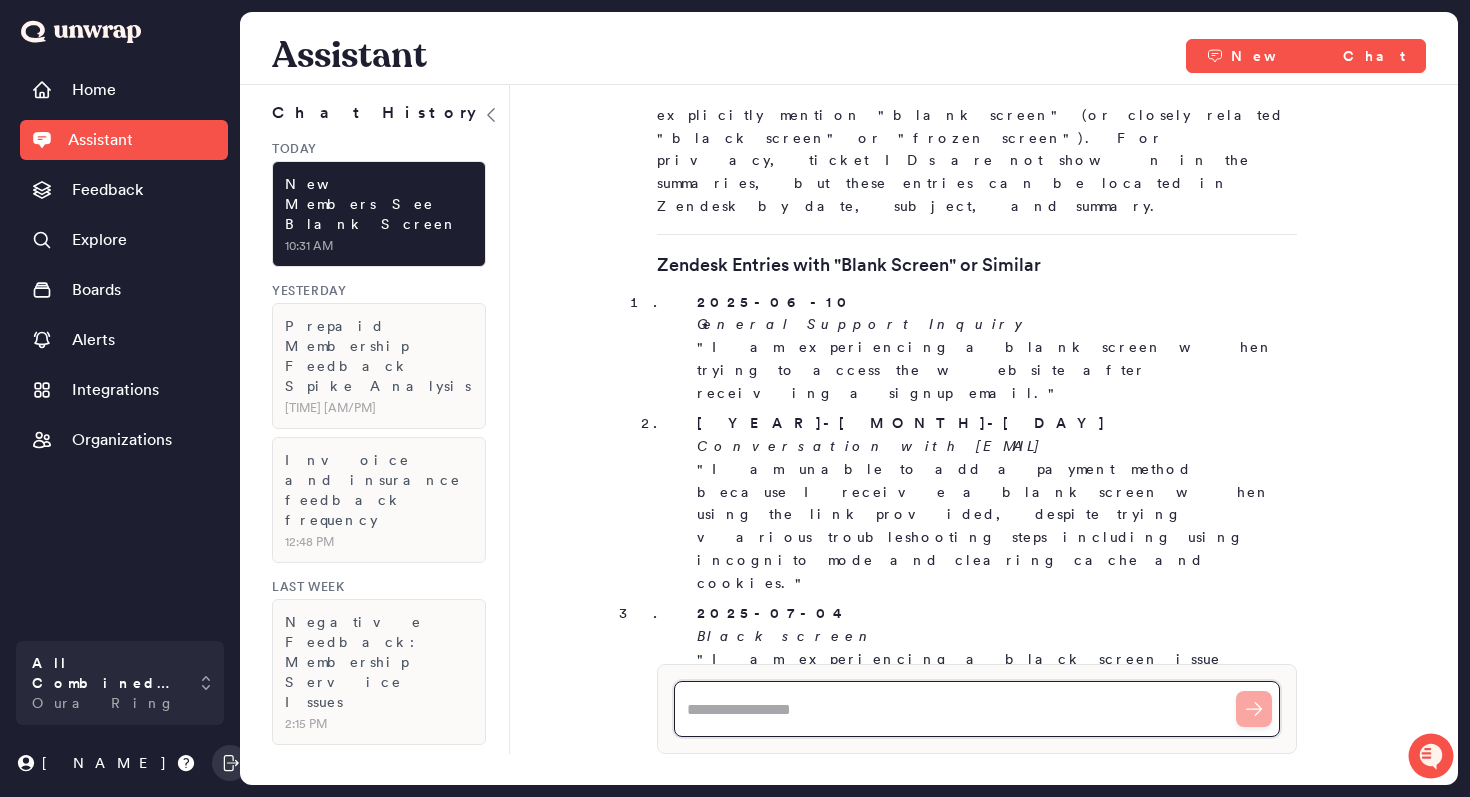 click at bounding box center [977, 709] 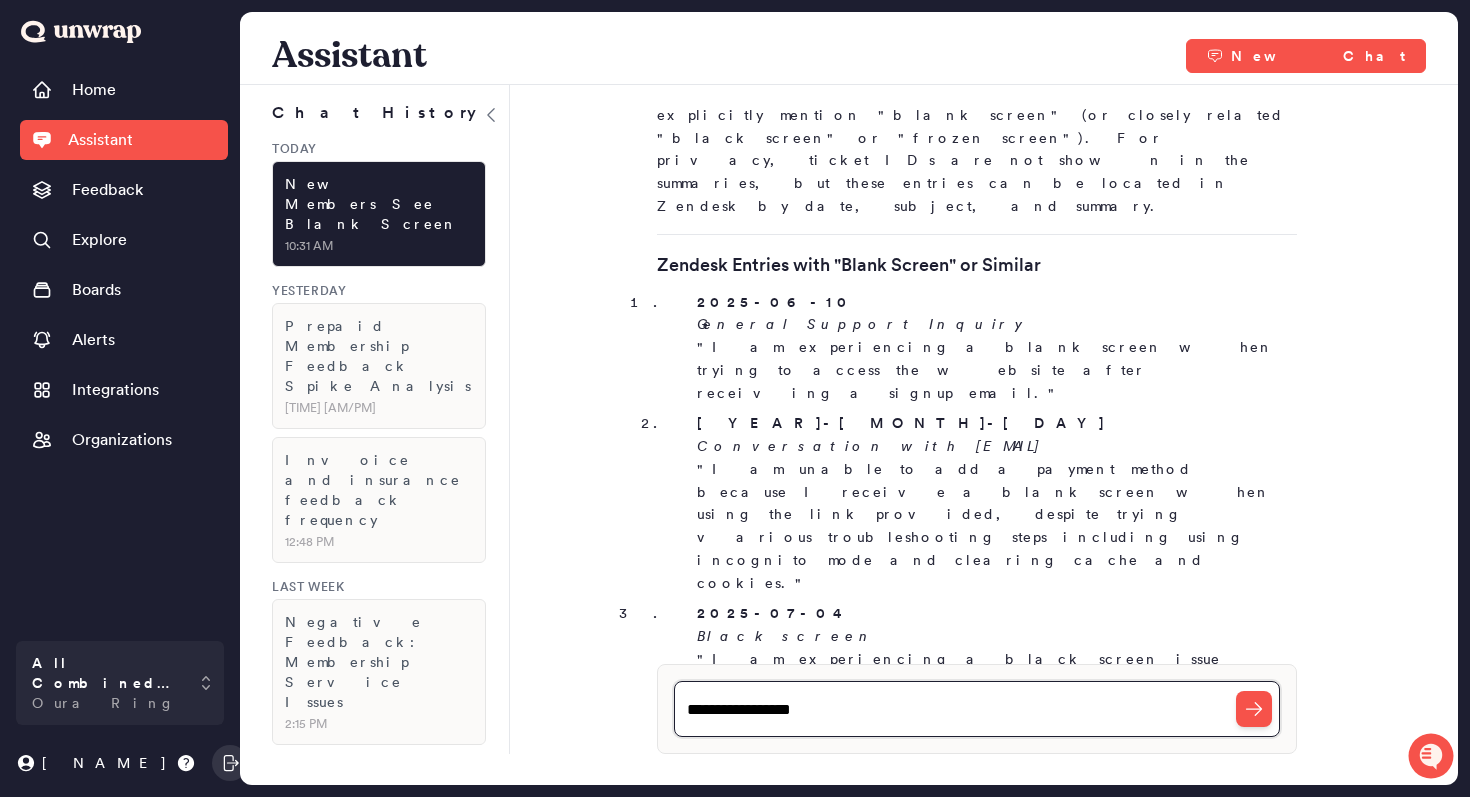 type on "**********" 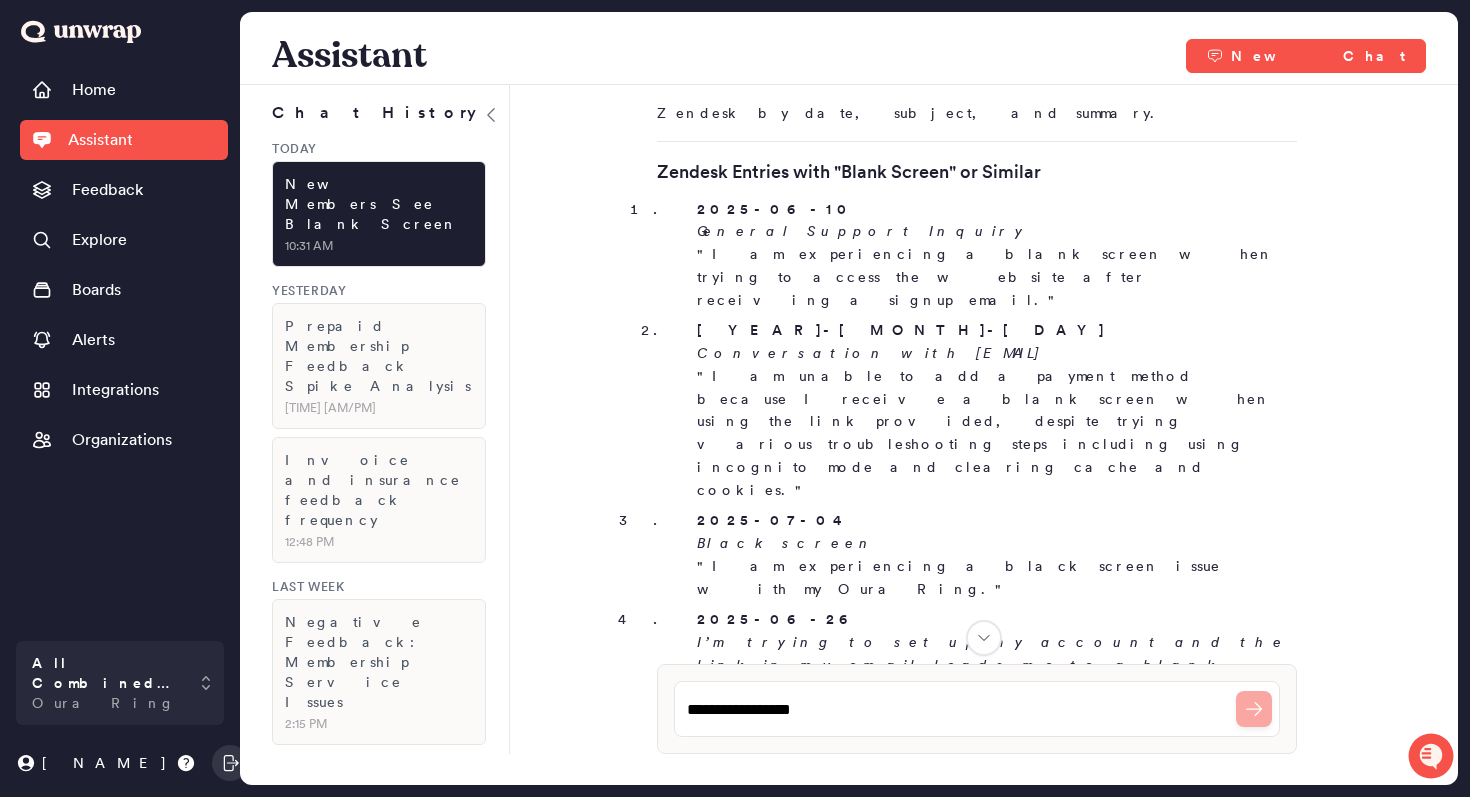 scroll, scrollTop: 6570, scrollLeft: 0, axis: vertical 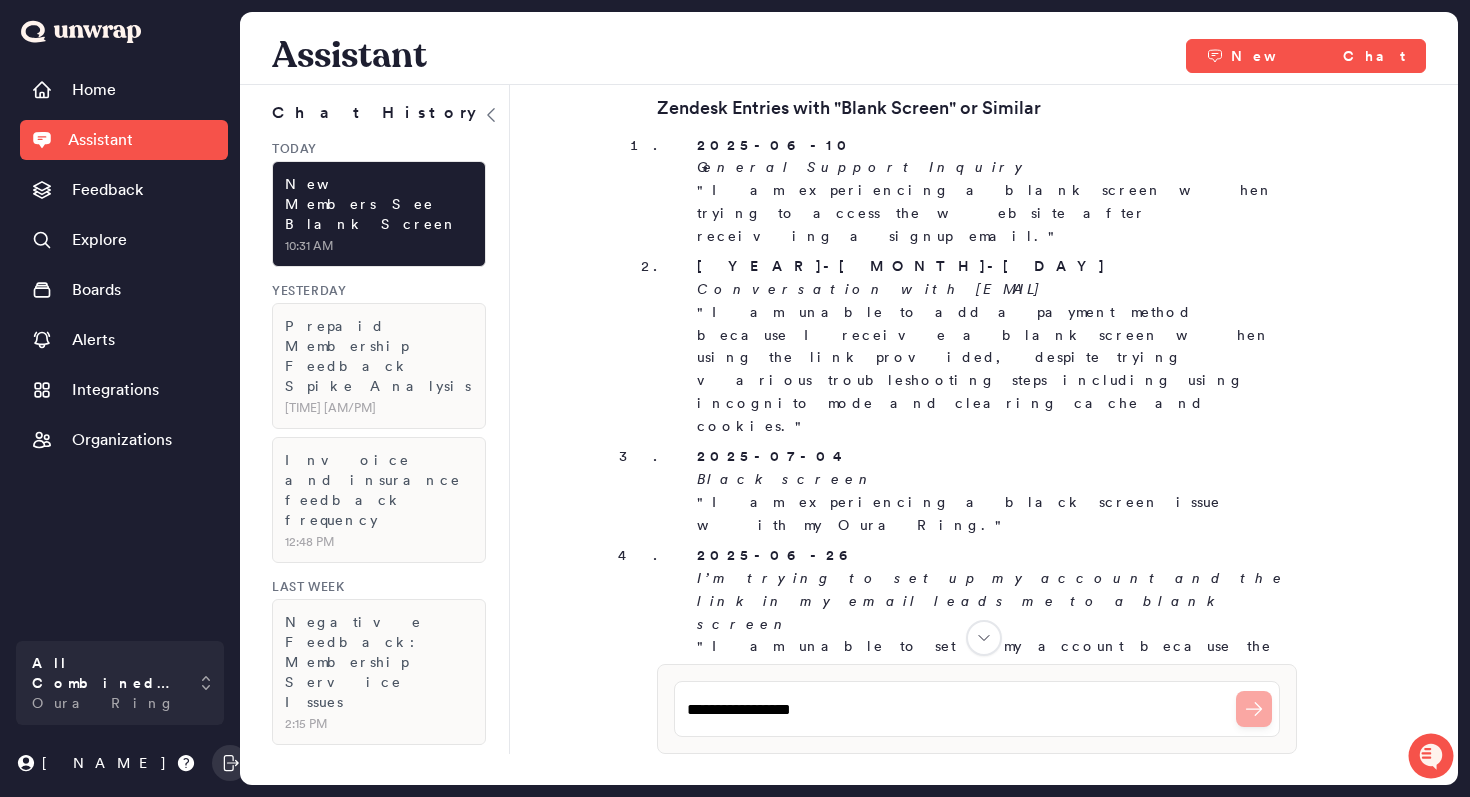 click on "I am worried that we have an issue with new members seeing a blank screen in Membership when they try to set-up a new ring Unwrapping... Actions: 1 Searching Feedback Searching for groups related to blank screen issues in Membership and ring setup. Analysis of "Blank Screen" and Membership Issues During New Ring Setup
Date range: May 10, 2025 – August 8, 2025
Your concern about new members seeing a blank screen in the Membership section during new ring setup is well-founded. While there is no group explicitly titled "blank screen," there are several high-volume, closely related issues reported by new members during ring setup that may manifest as blank screens, failed activations, or missing membership status. Below is a breakdown of the most relevant and actionable feedback groups.
1. I am unable to connect a new ring
Entries: 4,066 (1.4% of all feedback)
Summary:
Anecdotes:
Key Child Groups:
I am having difficulty setting up my replacement ring
2." at bounding box center [977, -1184] 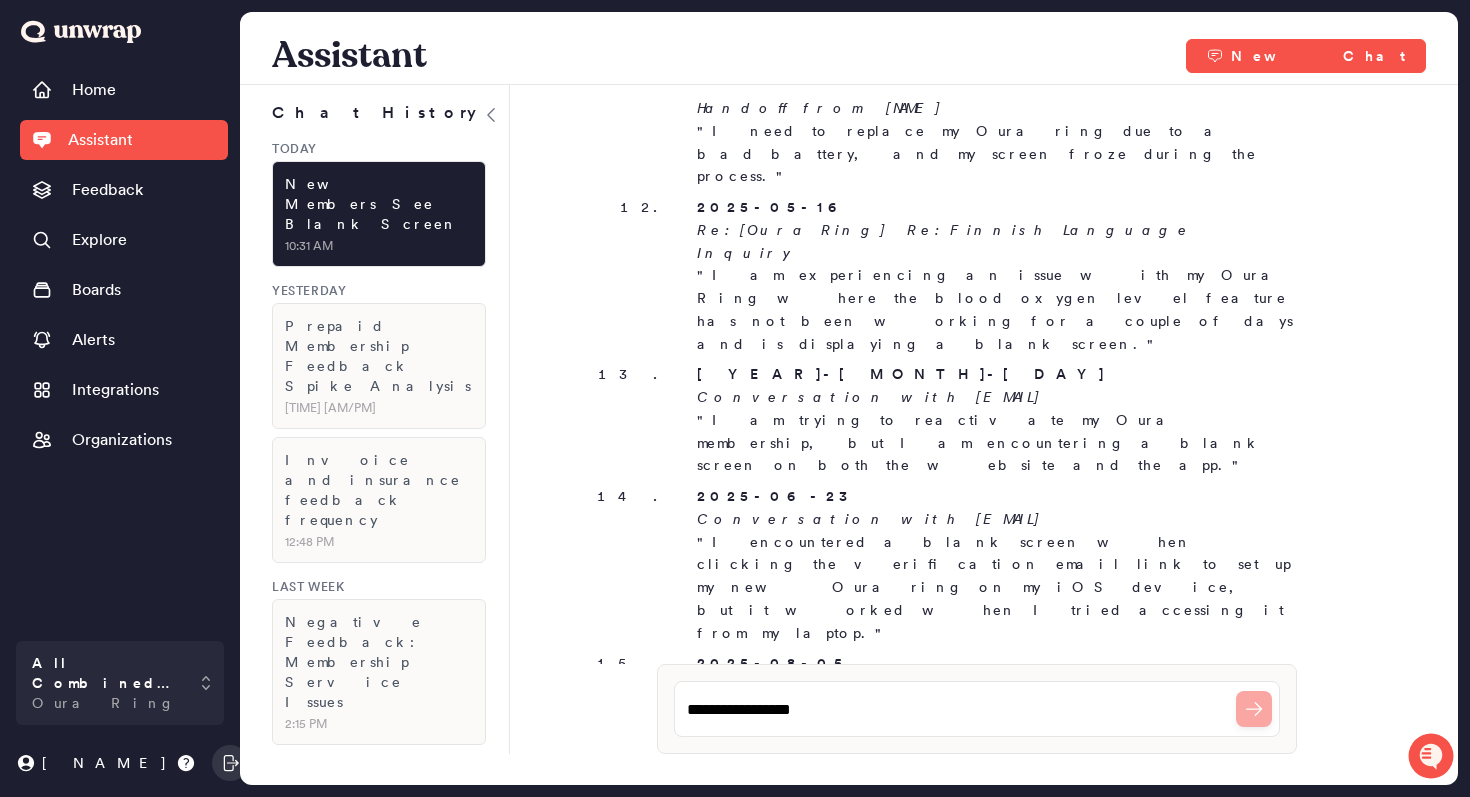 scroll, scrollTop: 8007, scrollLeft: 0, axis: vertical 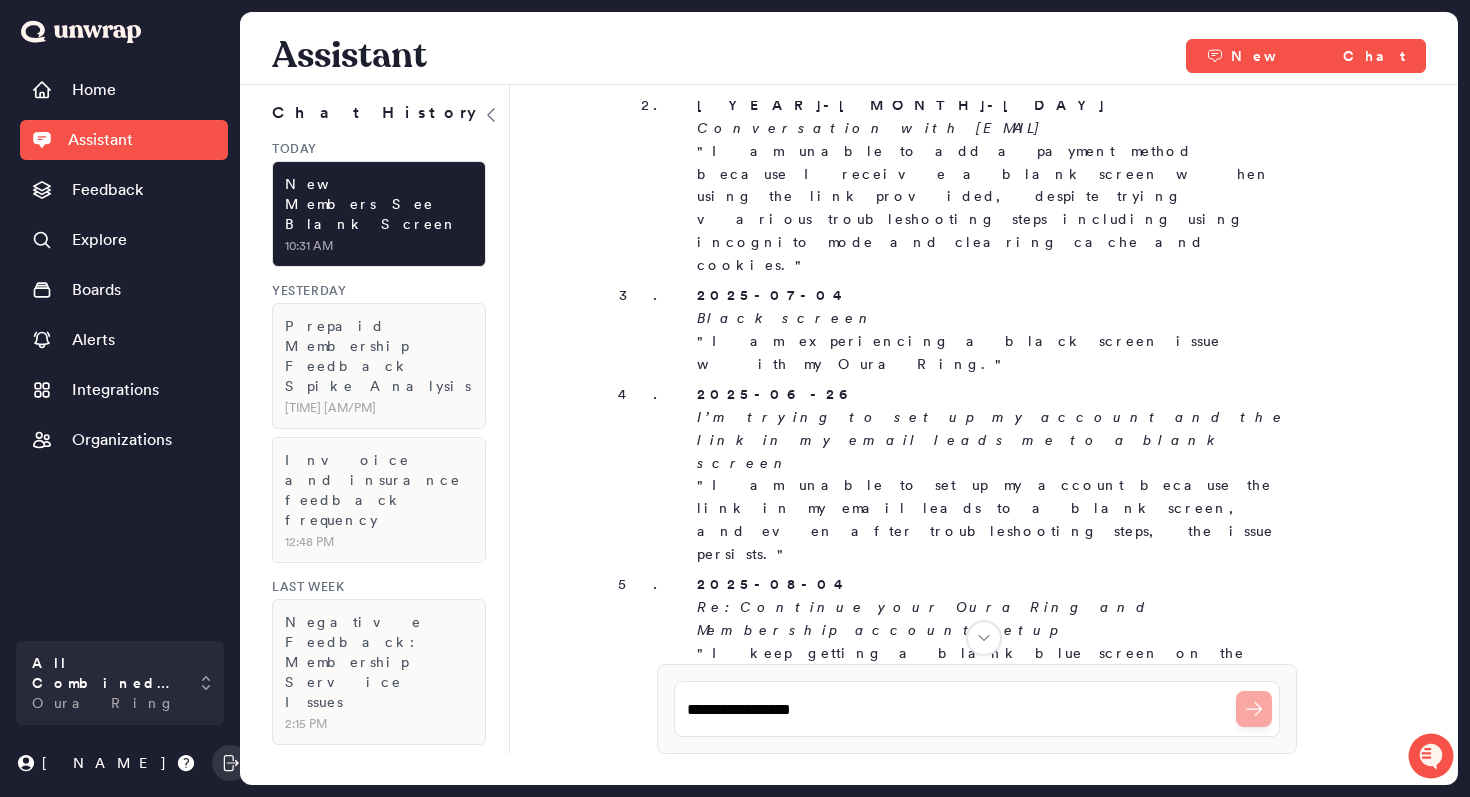 drag, startPoint x: 831, startPoint y: 452, endPoint x: 660, endPoint y: 498, distance: 177.07907 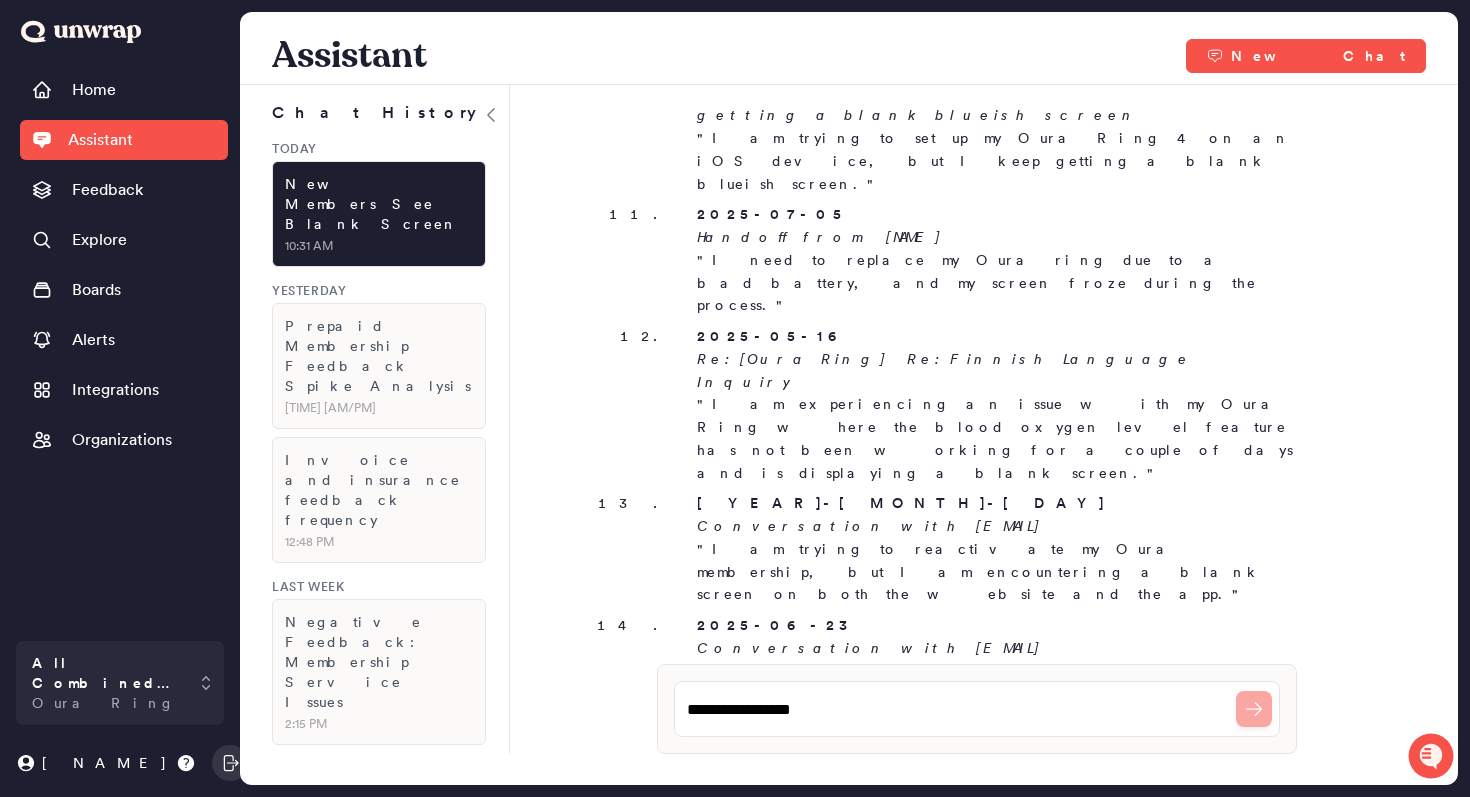 scroll, scrollTop: 8007, scrollLeft: 0, axis: vertical 